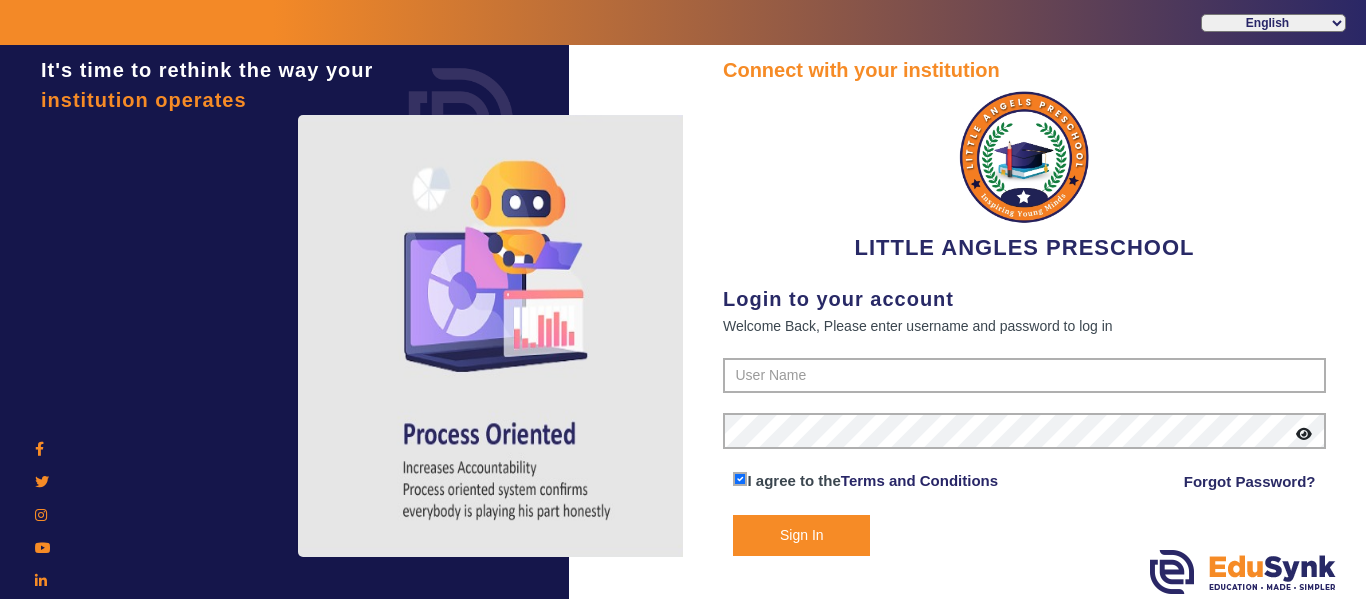 scroll, scrollTop: 0, scrollLeft: 0, axis: both 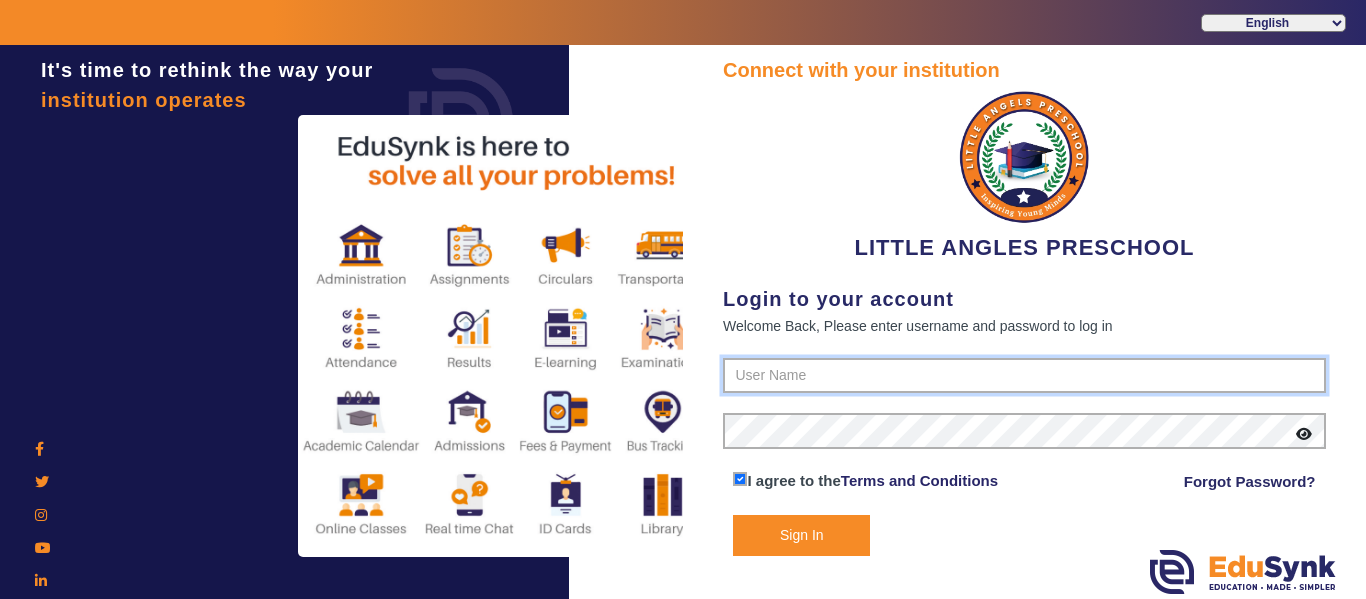 type on "[PHONE]" 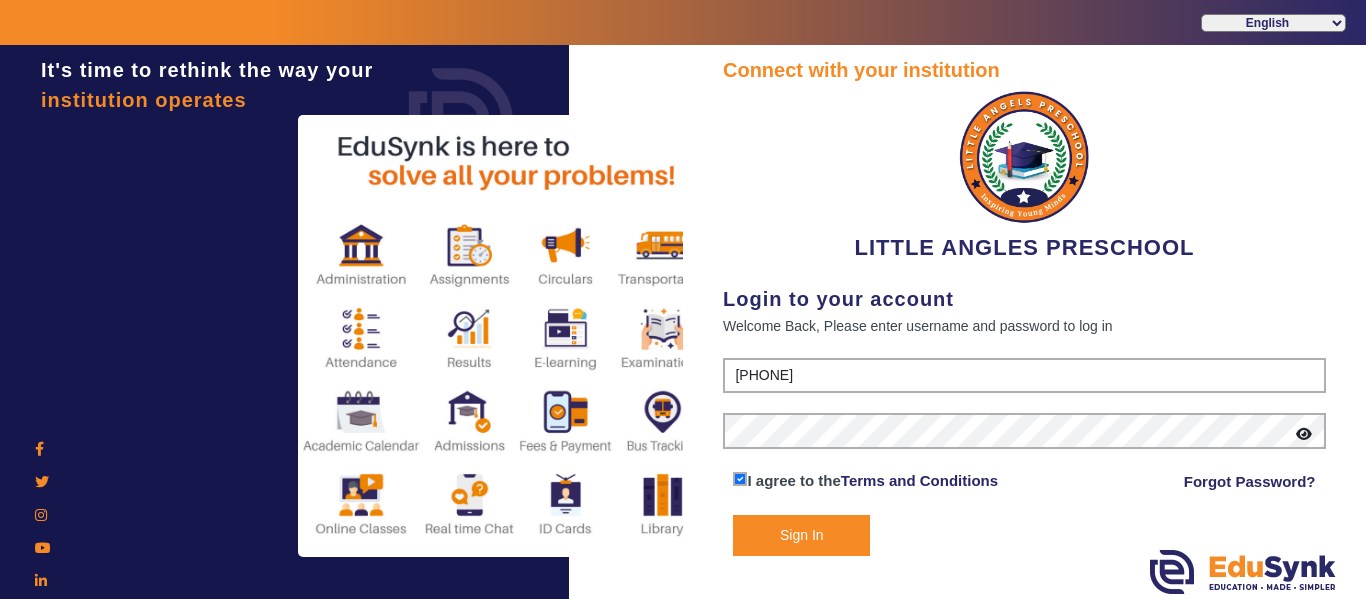 click on "Sign In" 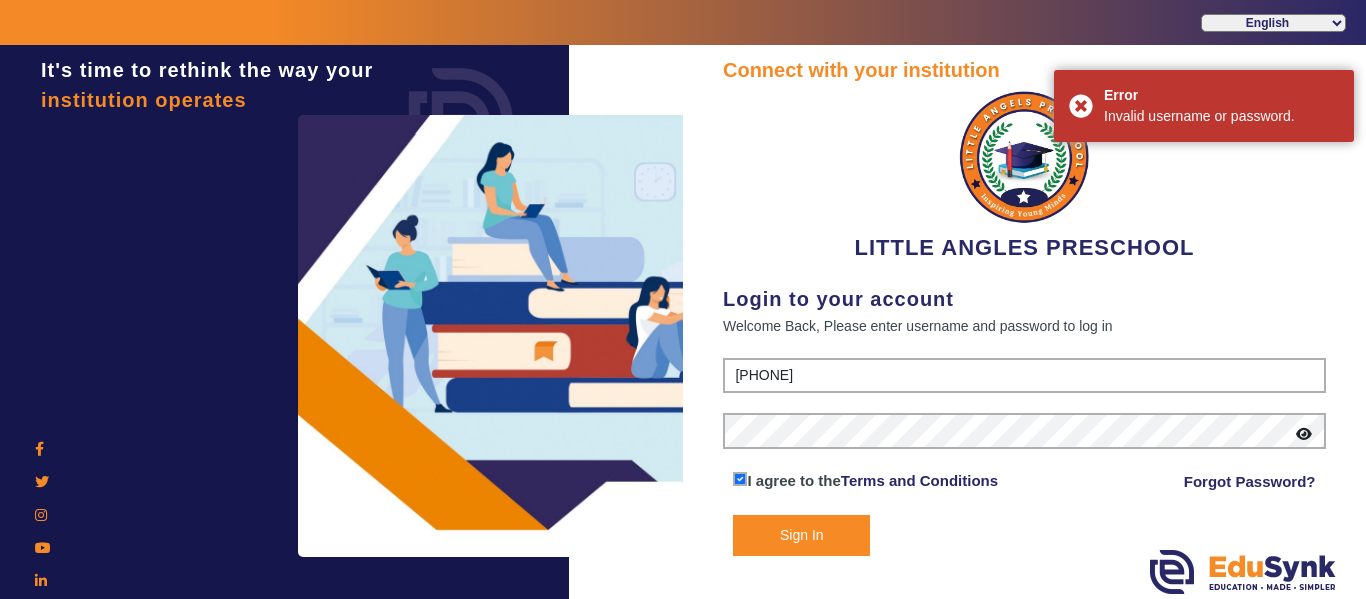 click 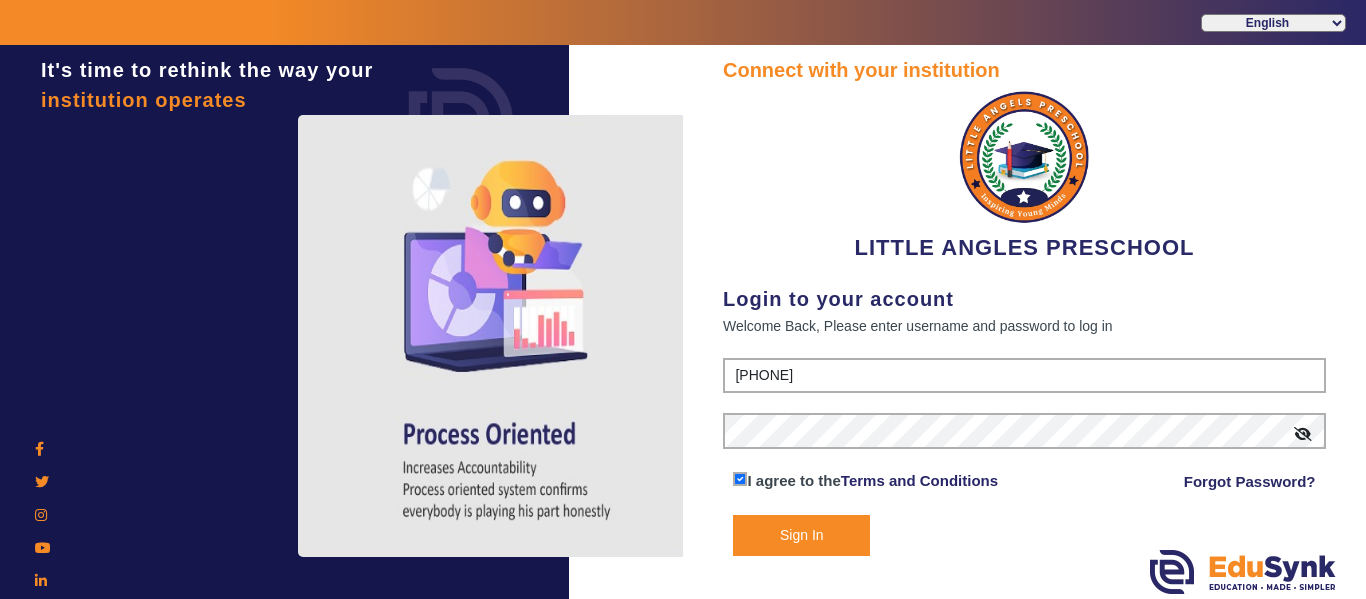 click 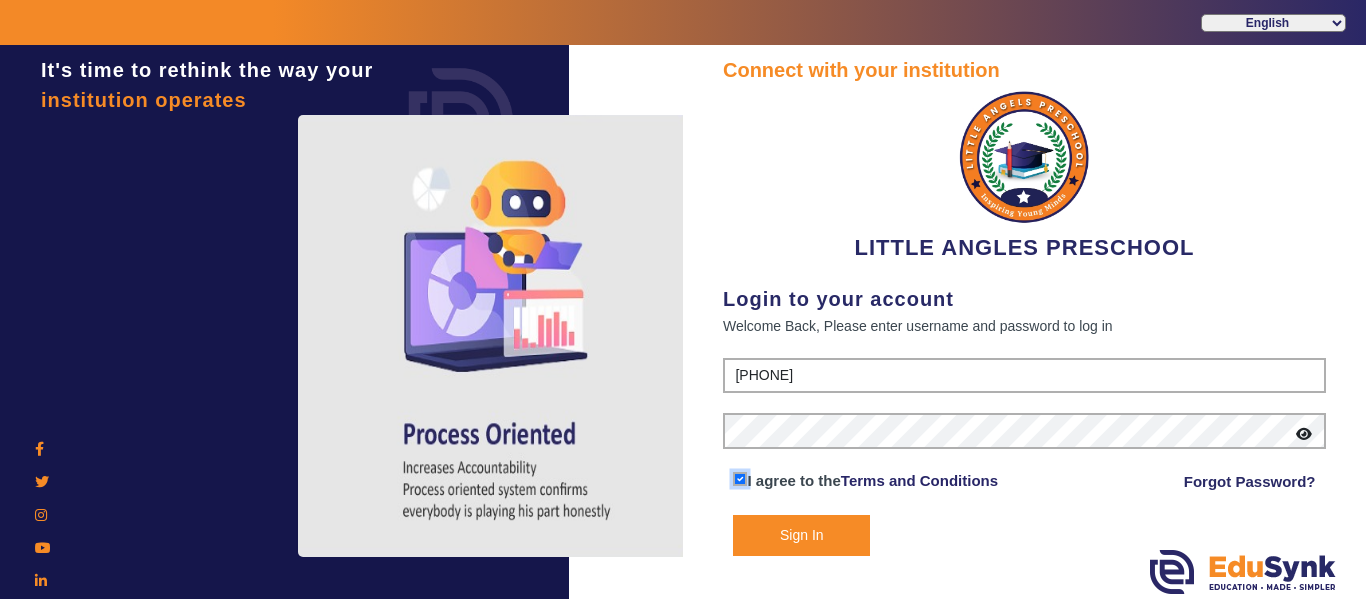 click at bounding box center [740, 479] 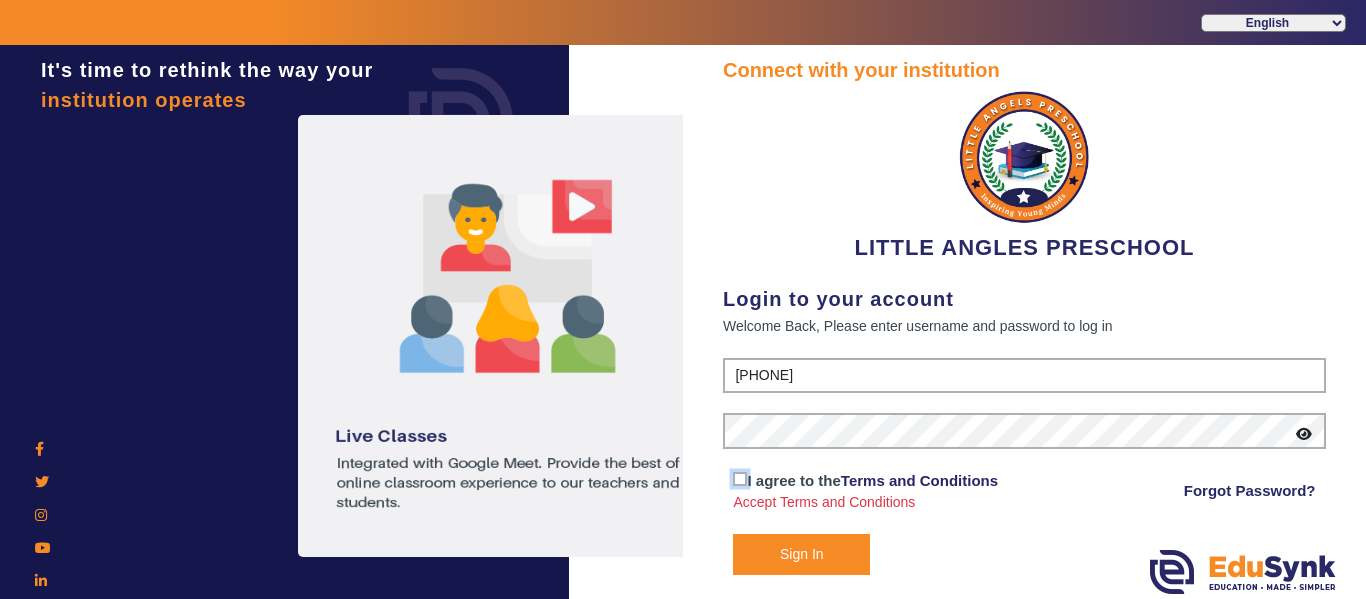 click at bounding box center (740, 479) 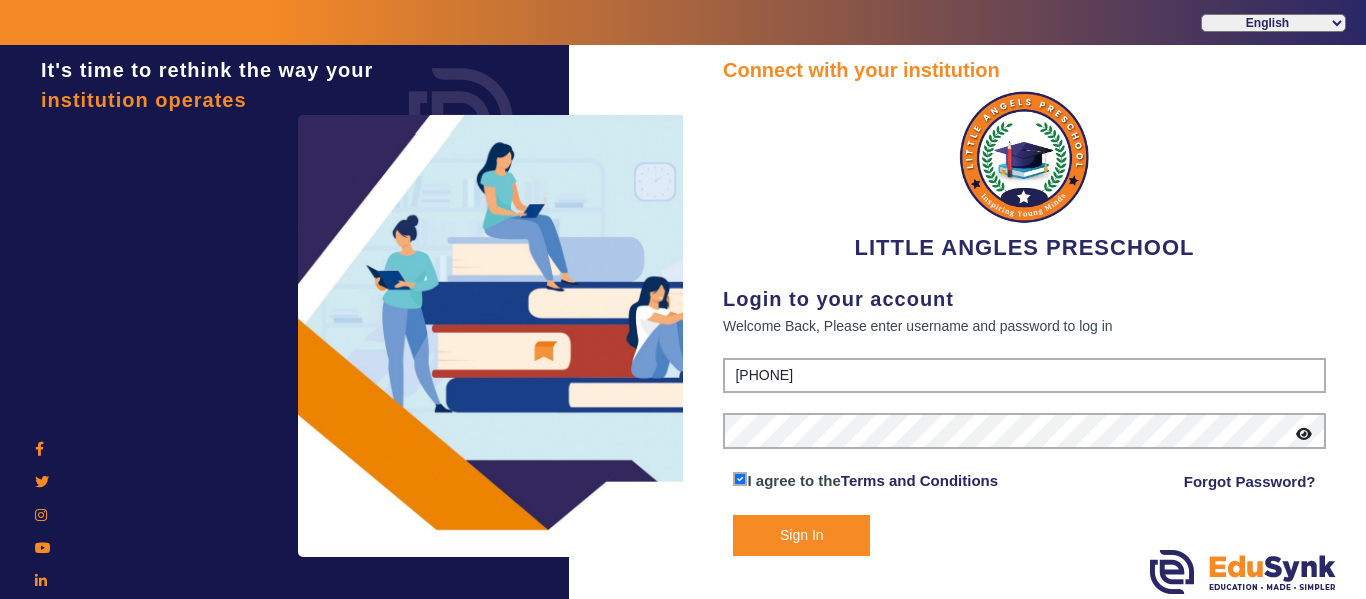 click on "Sign In" 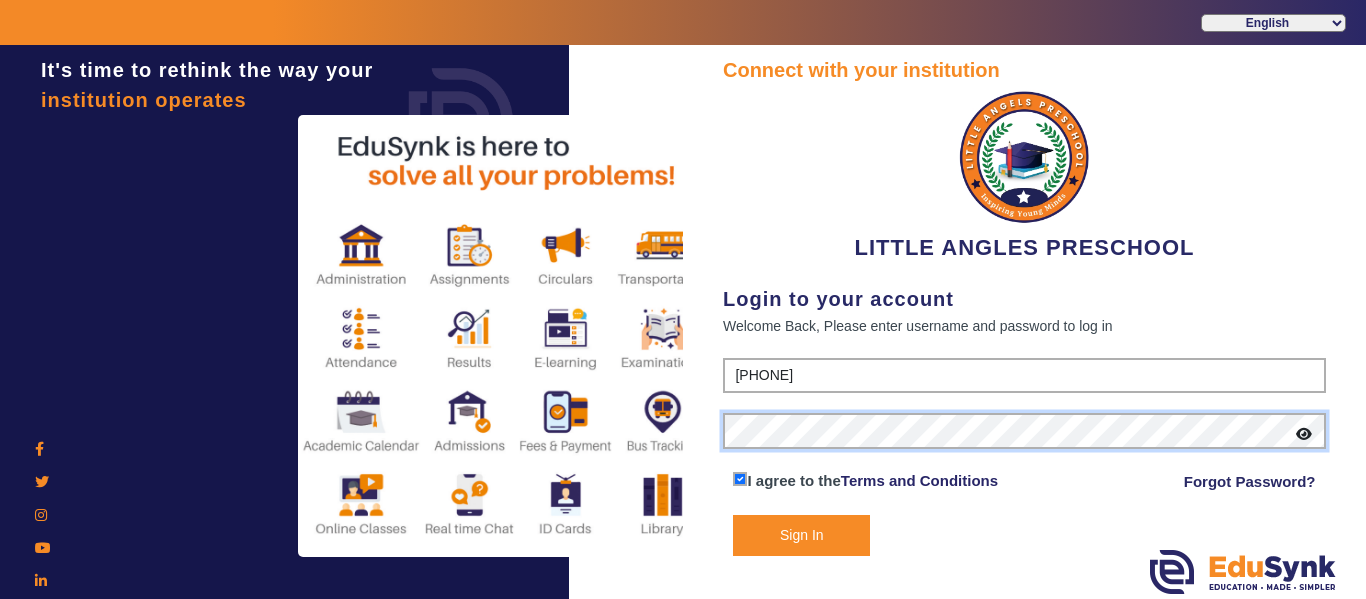 click on "It's time to rethink the way your institution operates Connect with your institution LITTLE ANGLES PRESCHOOL Login to your account Welcome Back, Please enter username and password to log in [PHONE] I agree to the Terms and Conditions Forgot Password? Sign In" 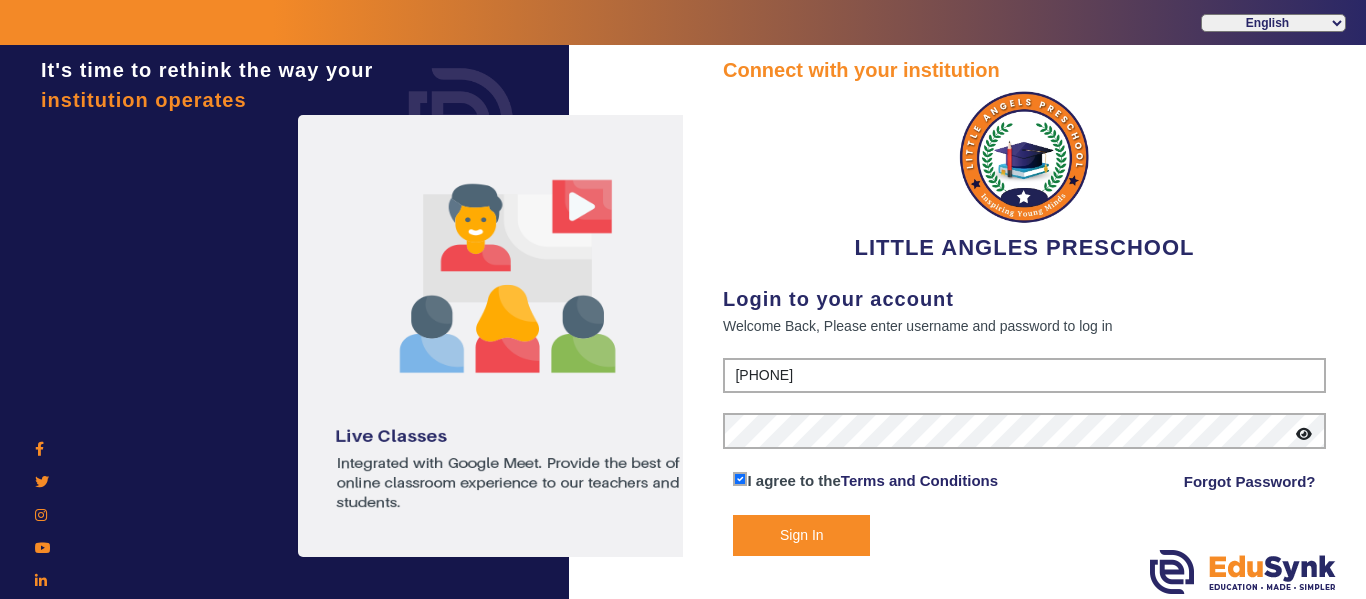 click on "Sign In" 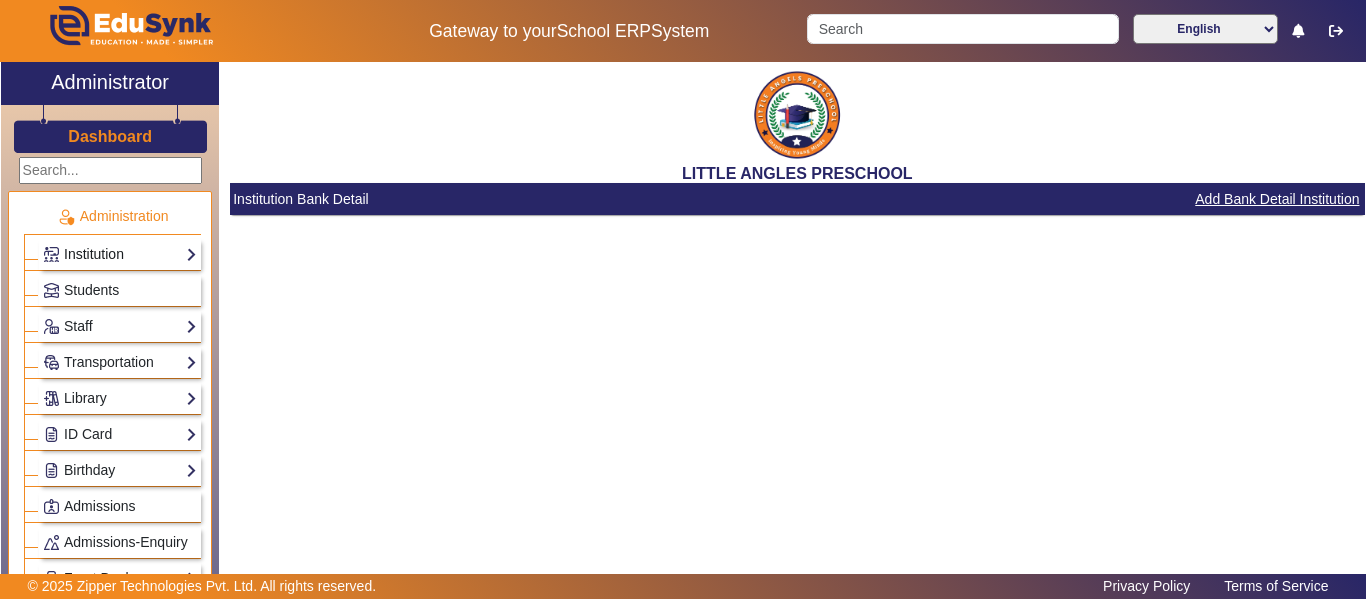 click on "Institution" 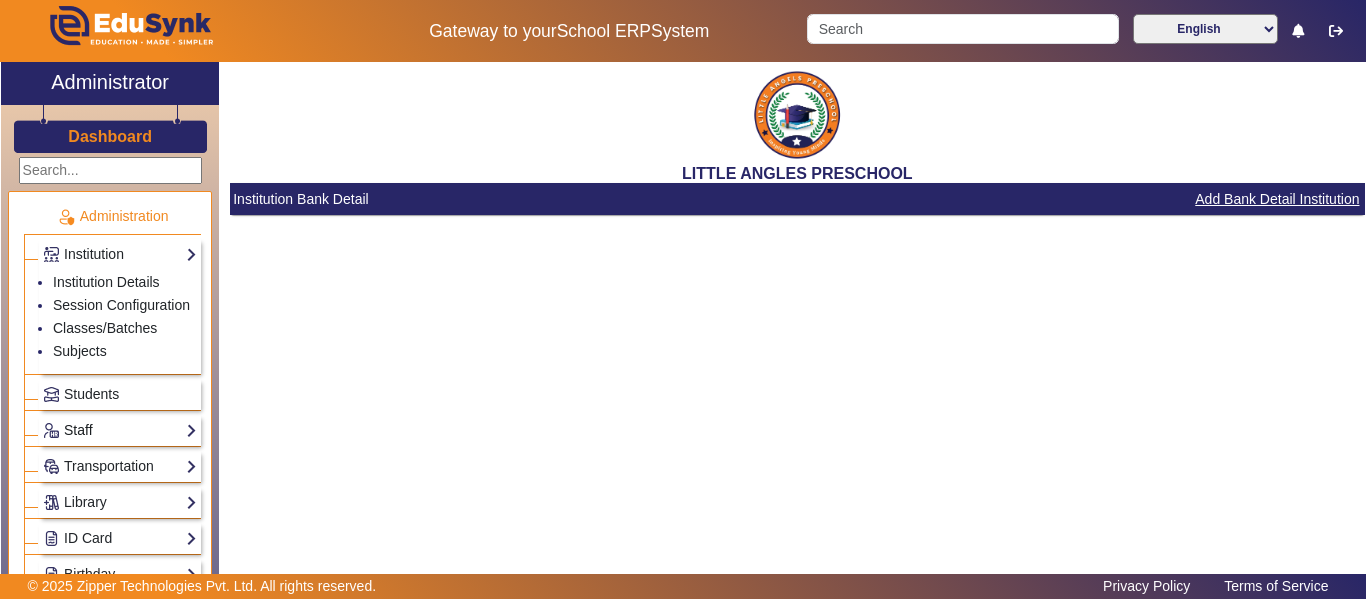 click on "Staff" 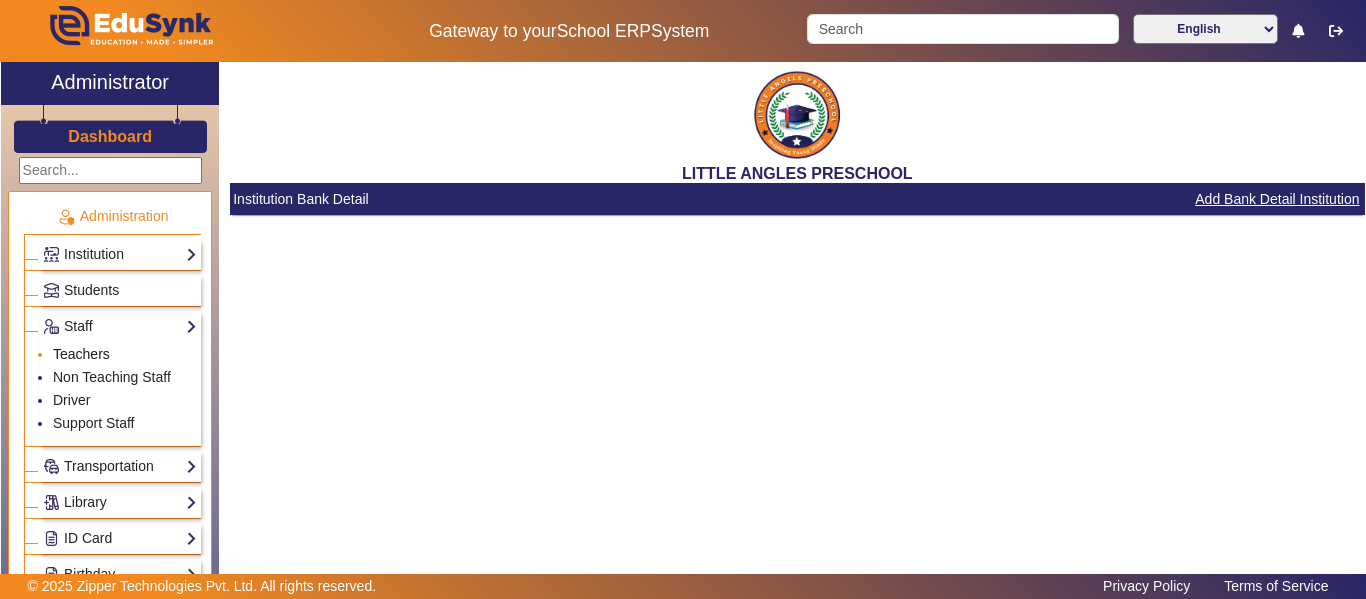 click on "Teachers" 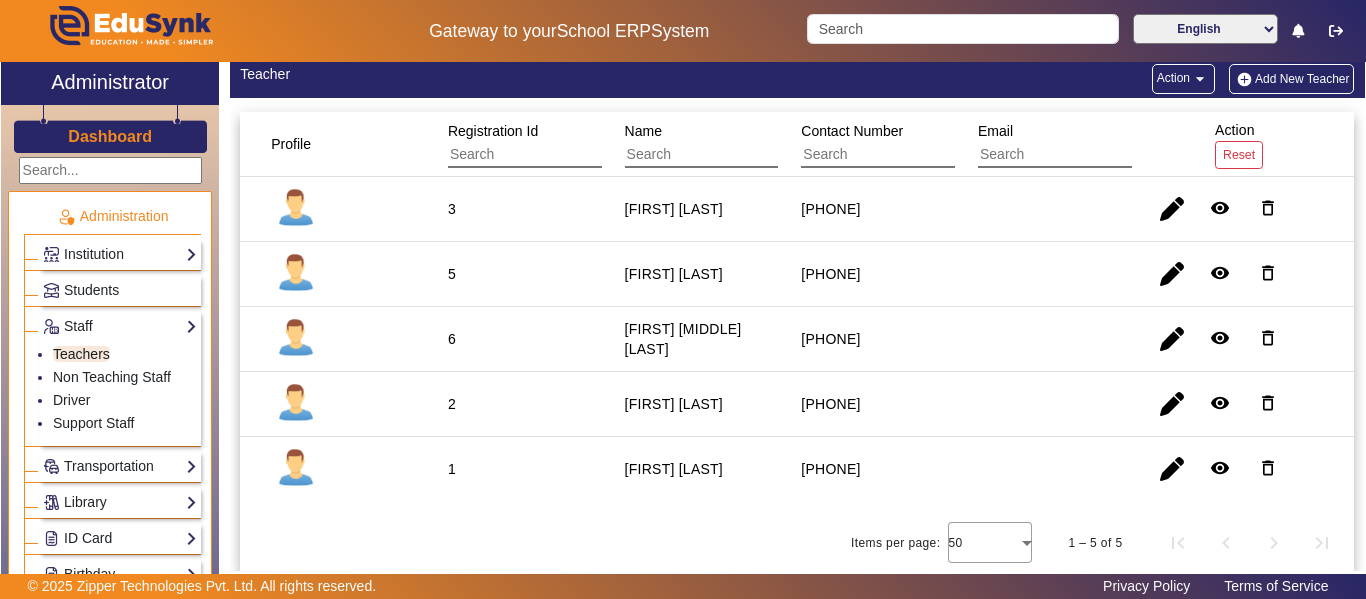scroll, scrollTop: 23, scrollLeft: 0, axis: vertical 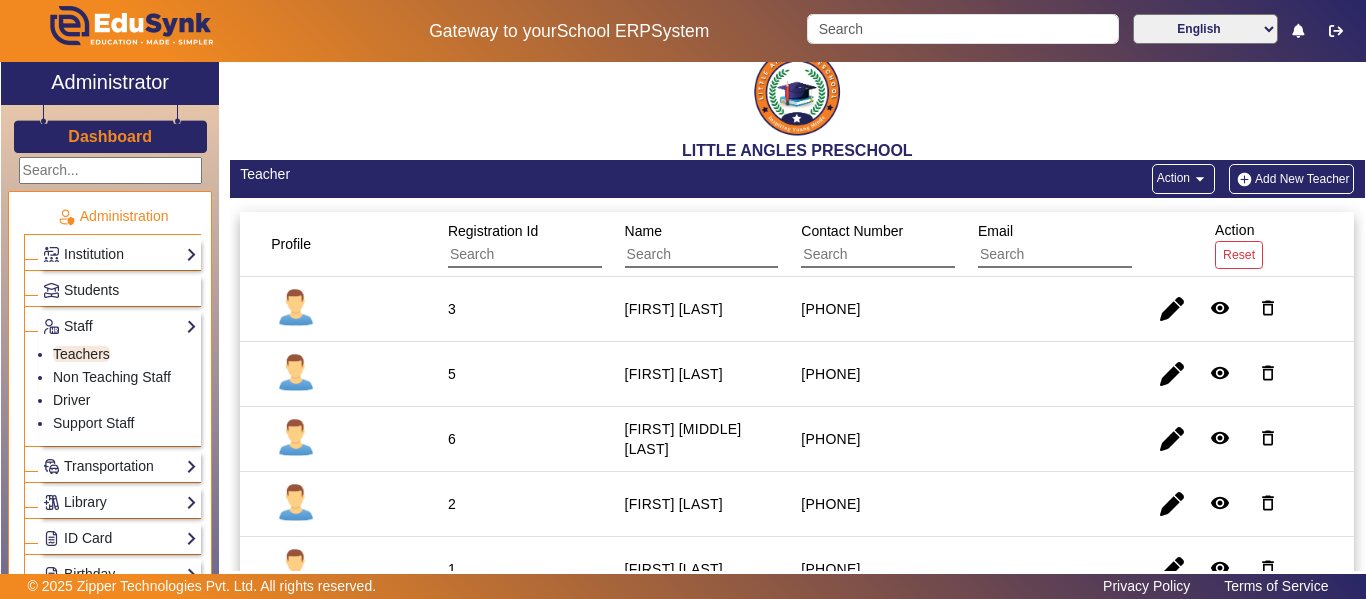 click on "Add New Teacher" 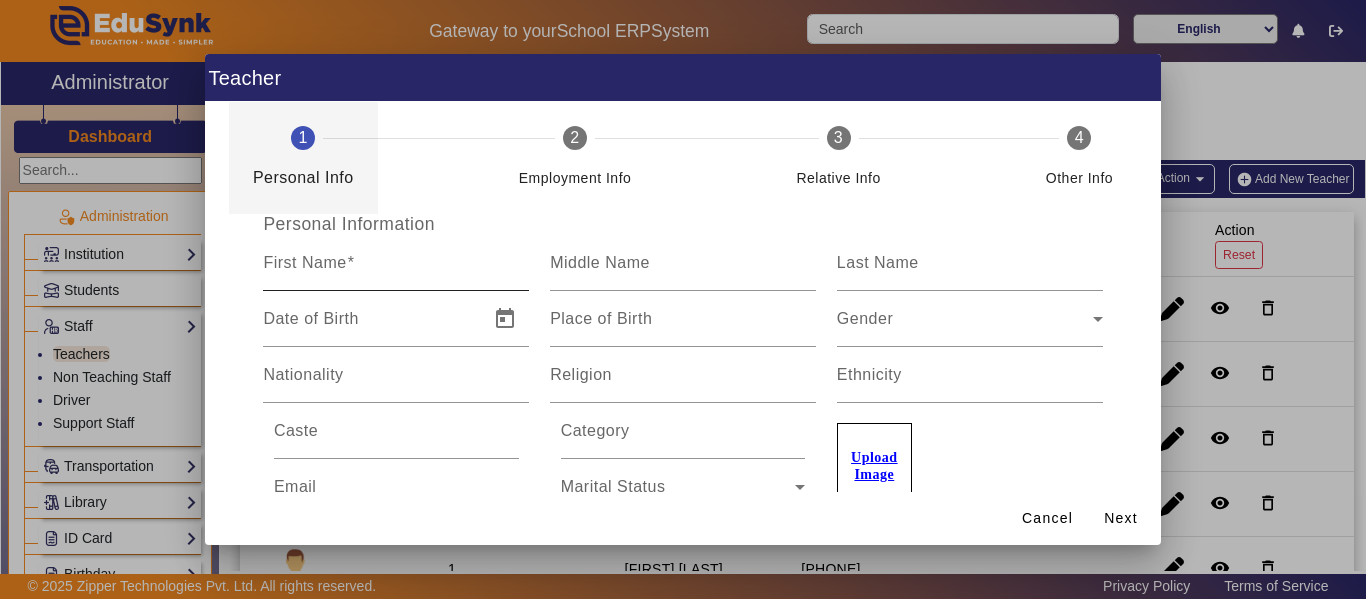 click on "First Name" at bounding box center [396, 271] 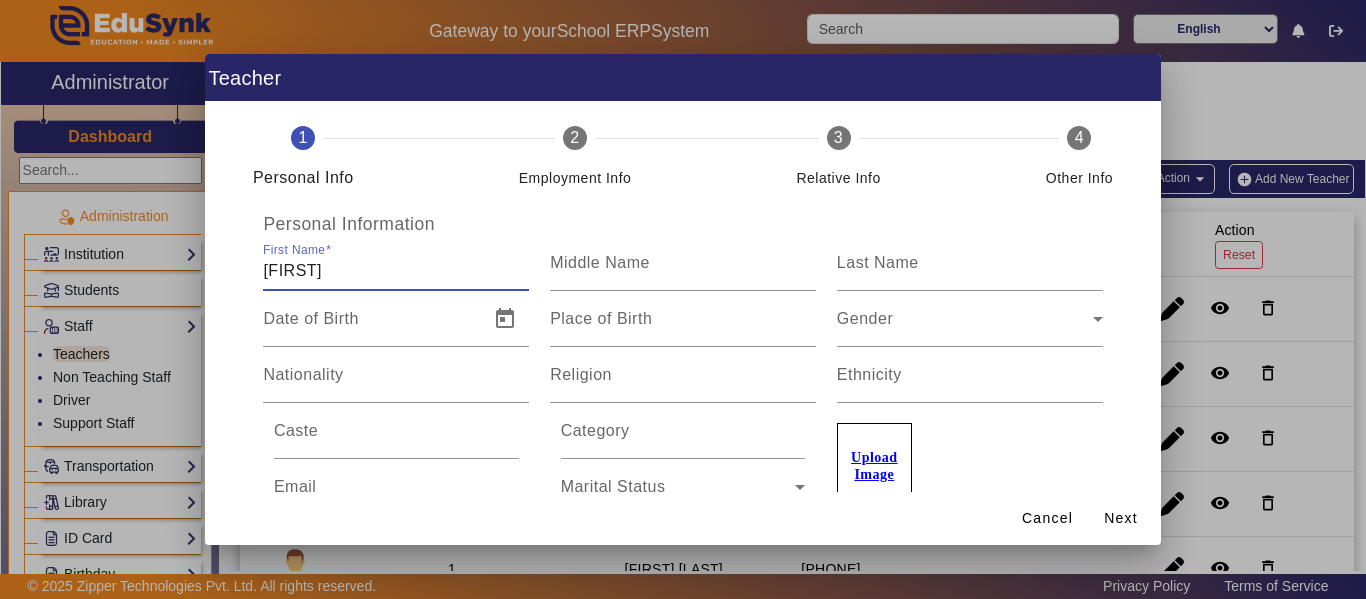 type on "[FIRST]" 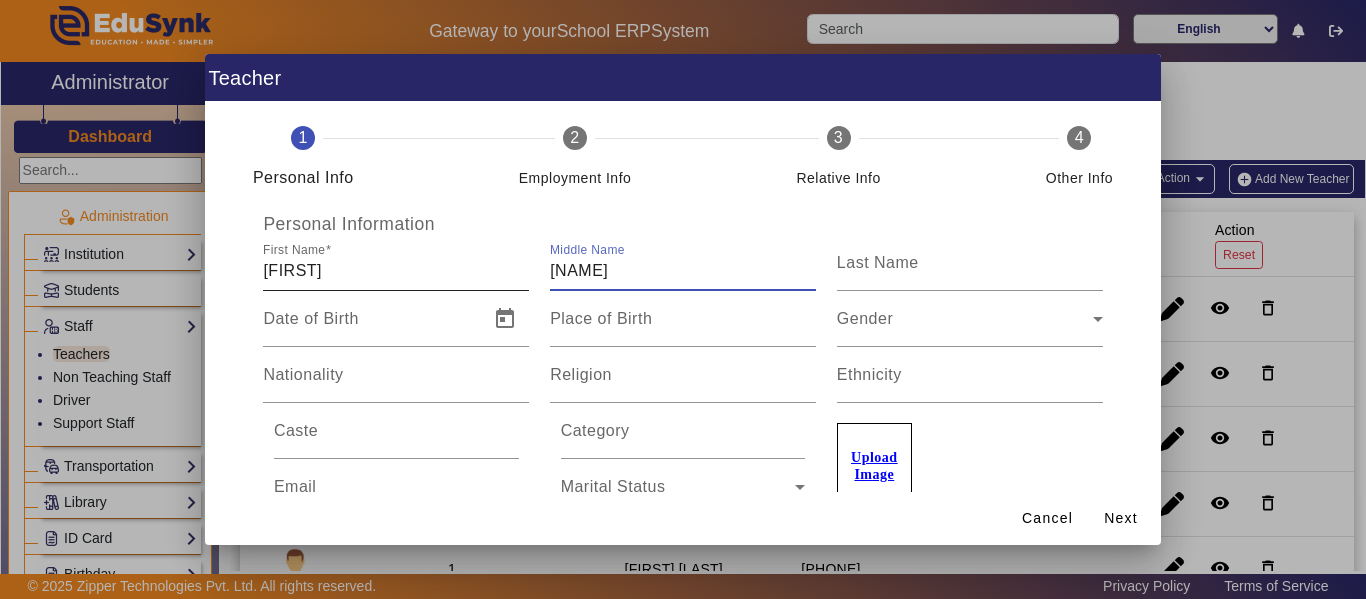 type on "[NAME]" 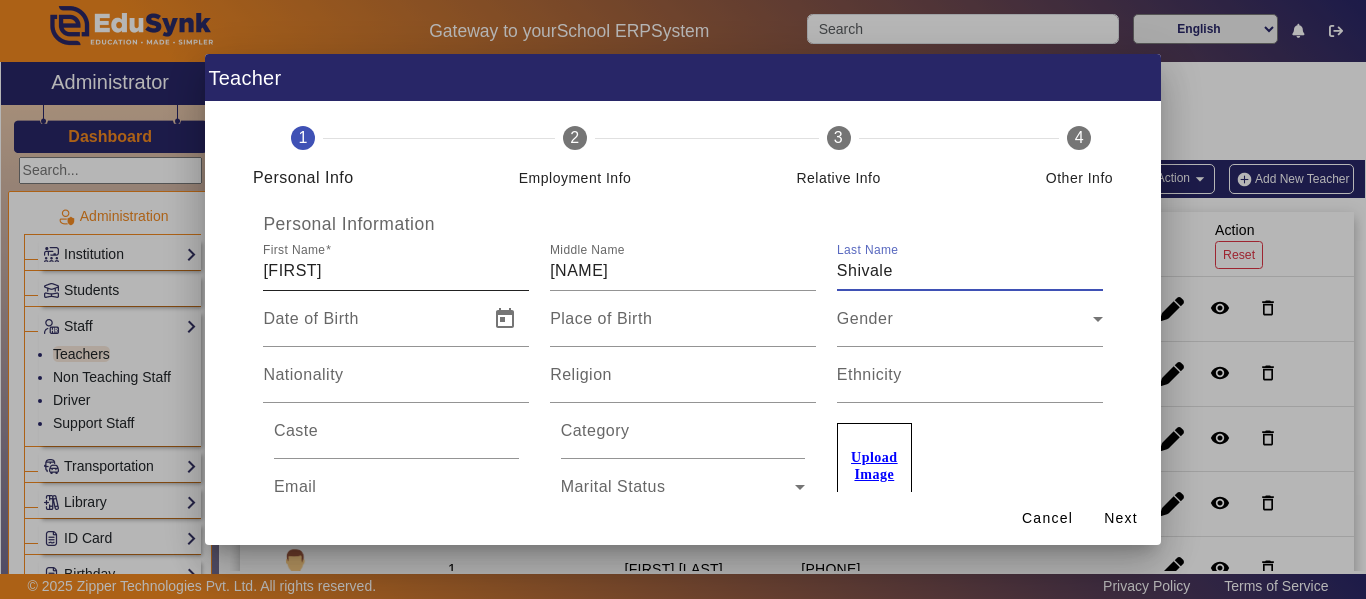 type on "Shivale" 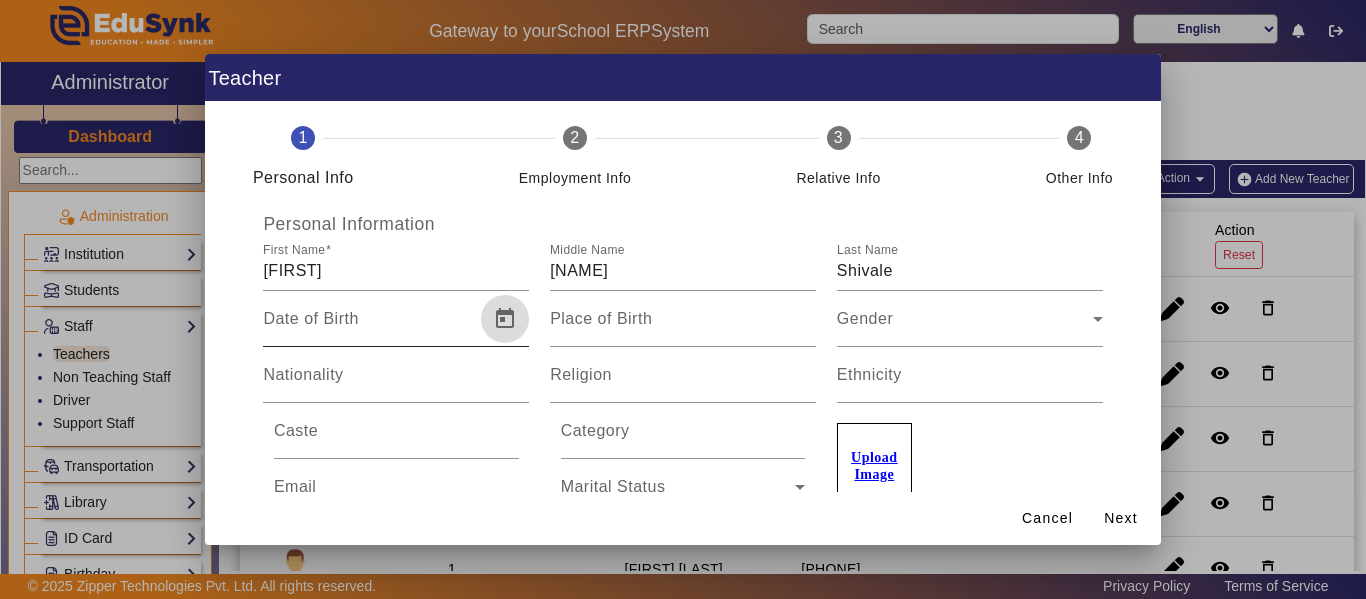click at bounding box center [505, 319] 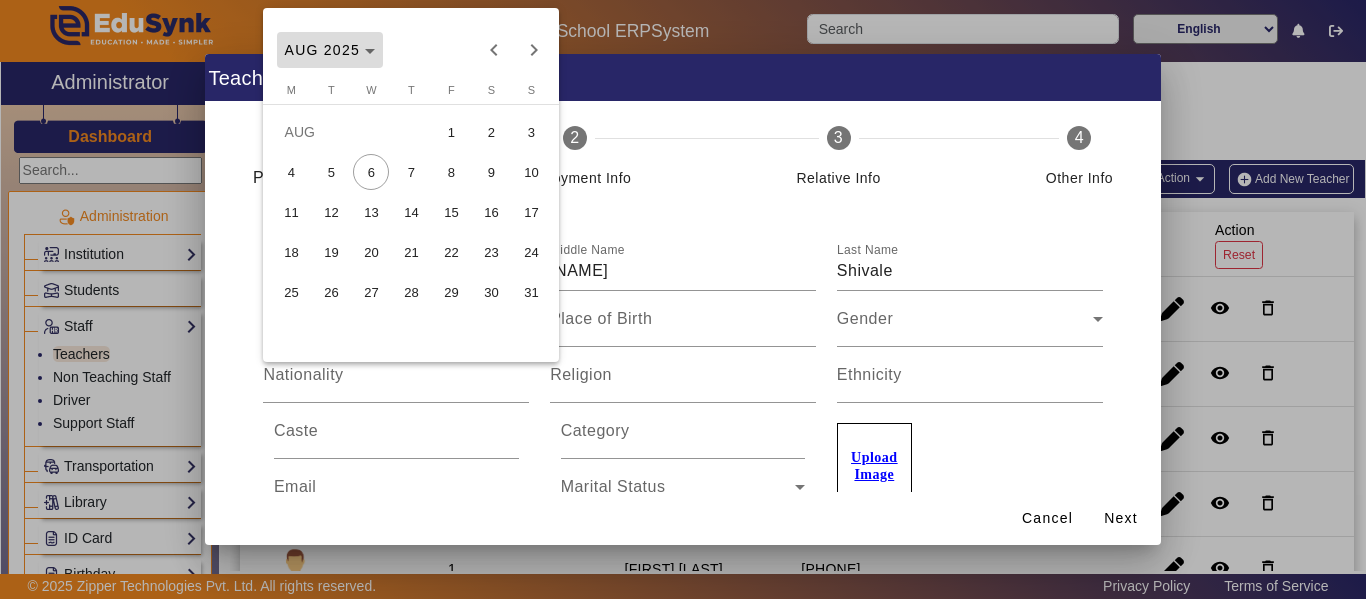 click on "AUG 2025" at bounding box center (330, 50) 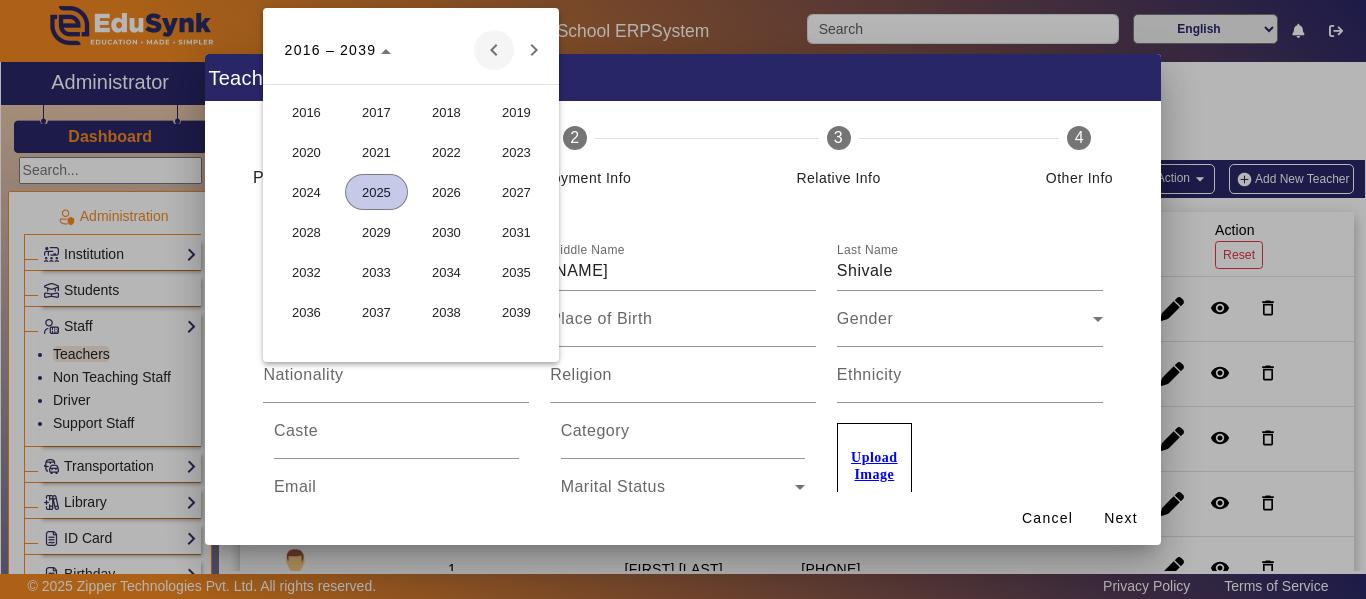 click at bounding box center [494, 50] 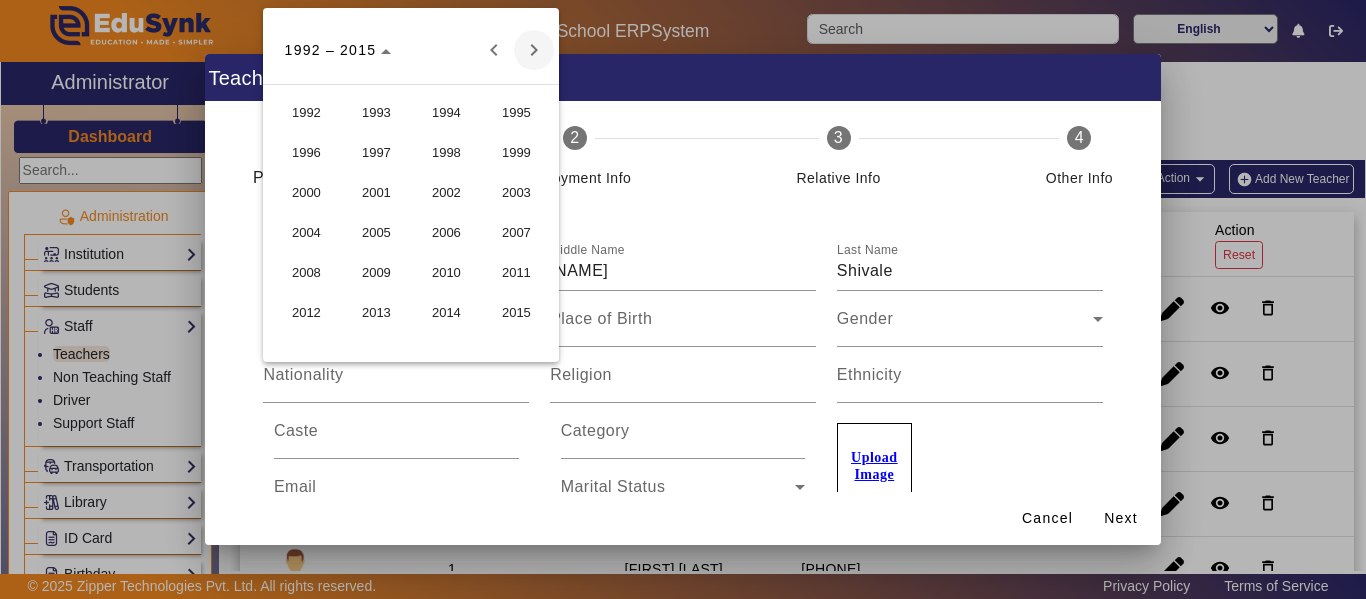 click at bounding box center [534, 50] 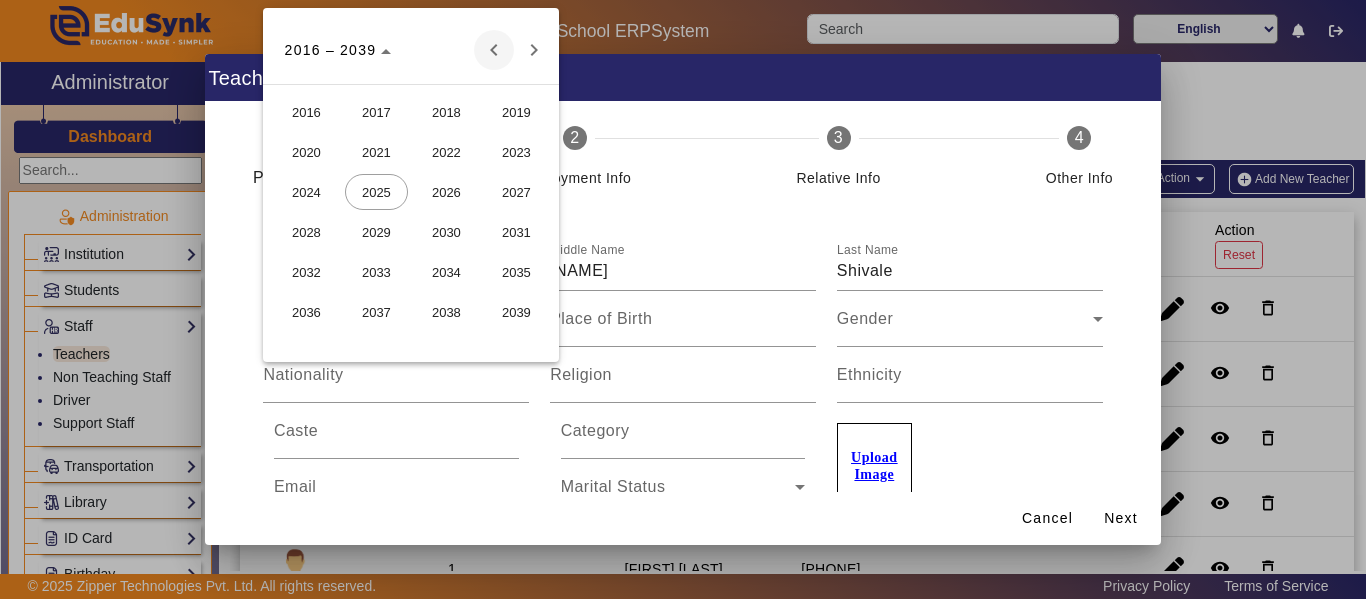 click at bounding box center [494, 50] 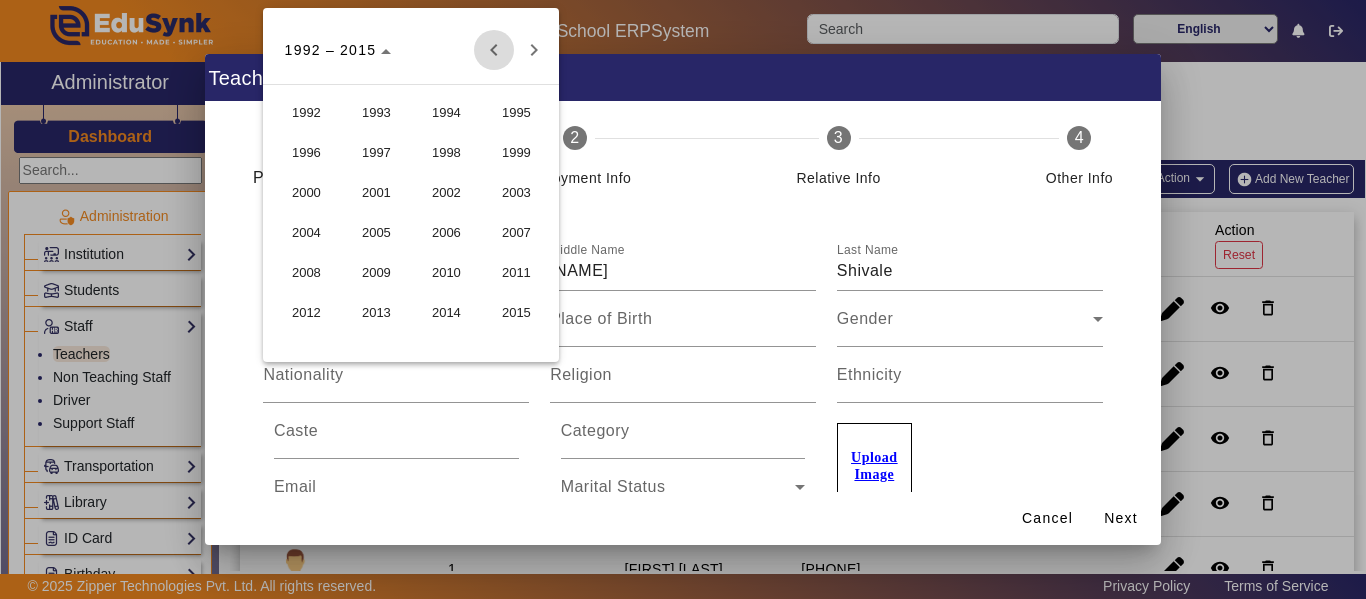 click at bounding box center [494, 50] 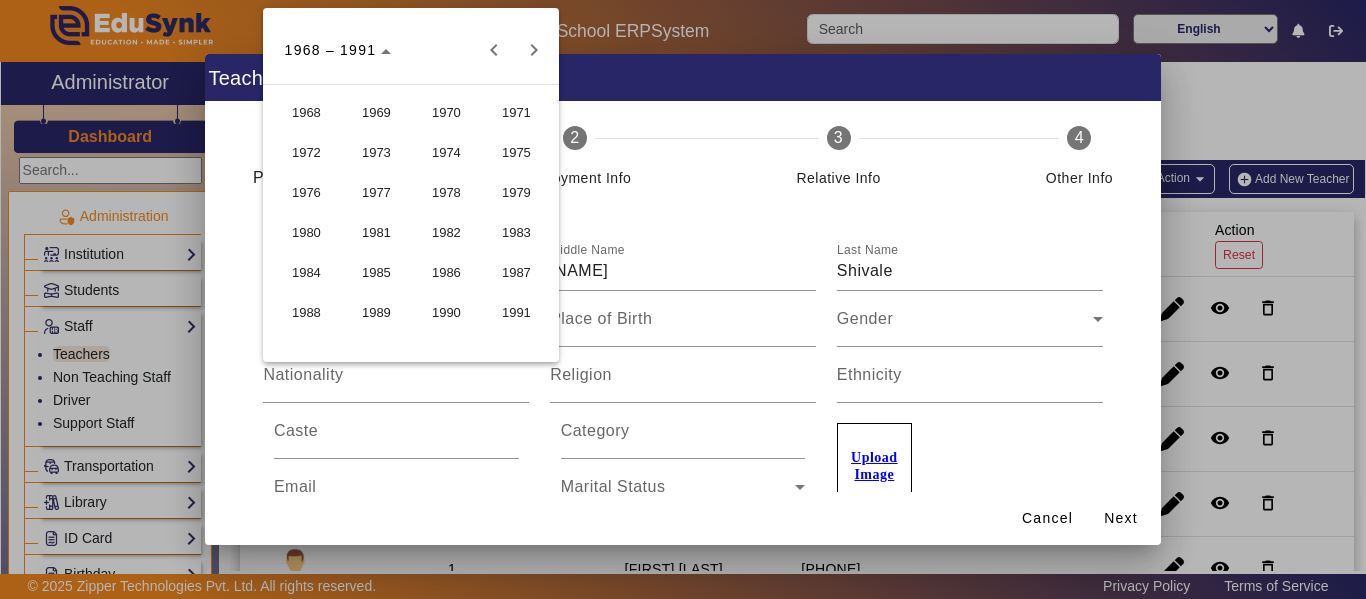 click on "1982" at bounding box center (446, 232) 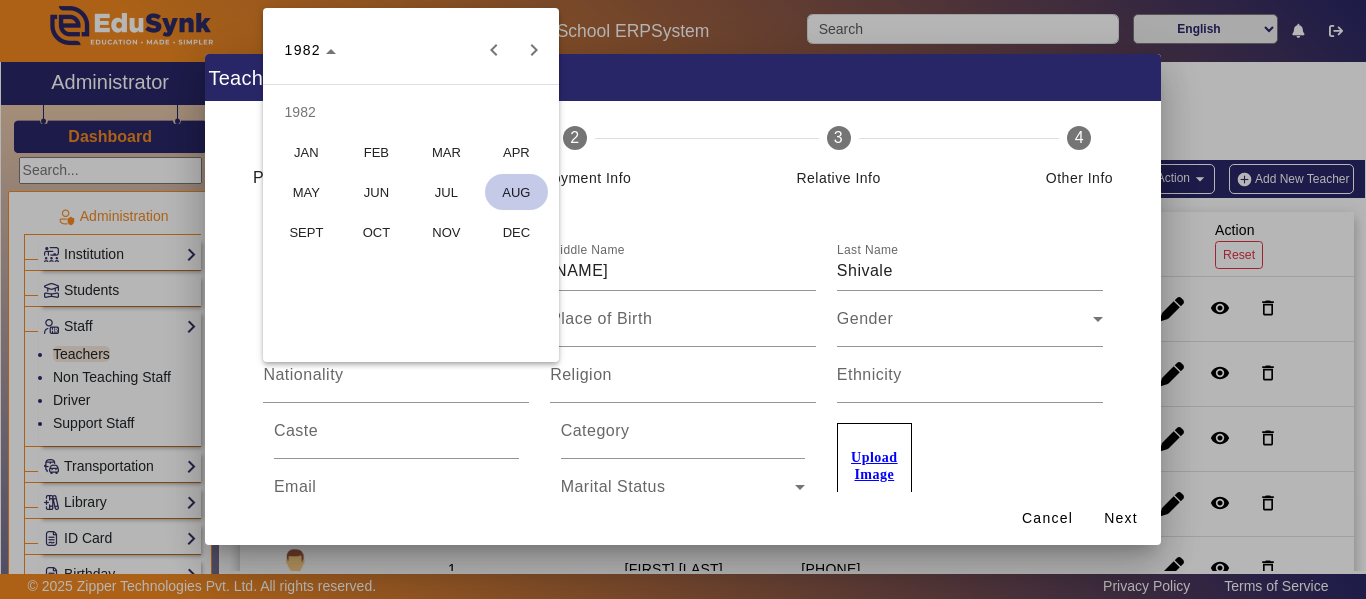 click on "OCT" at bounding box center [376, 232] 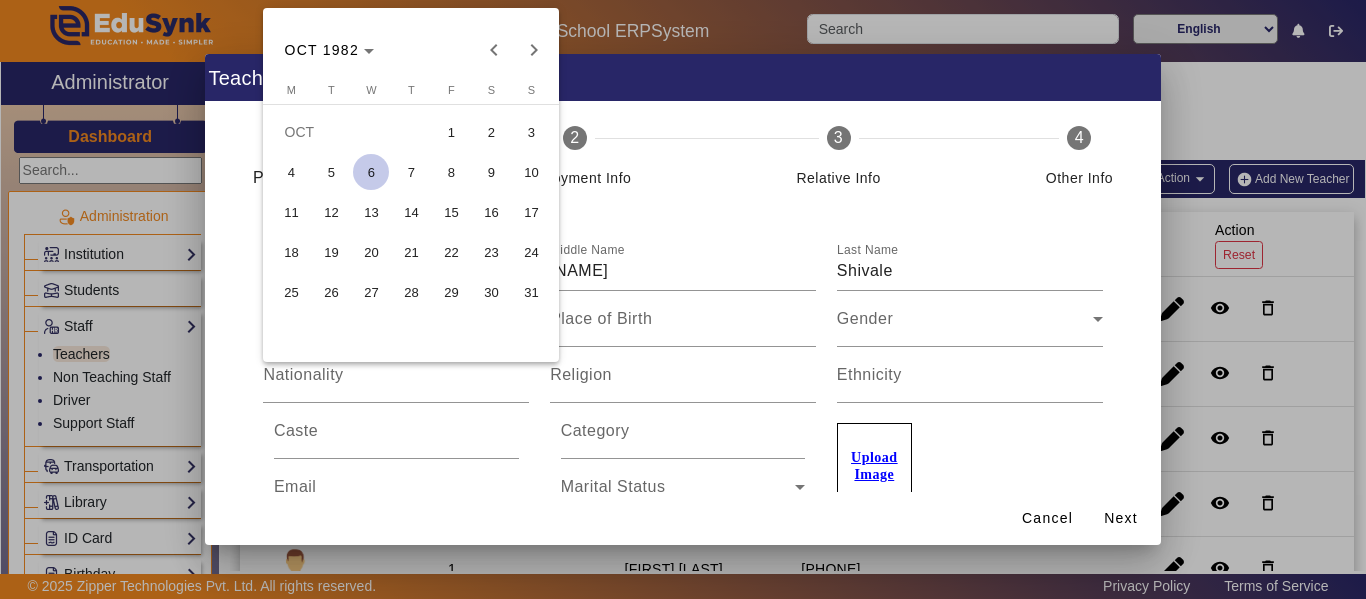 click on "22" at bounding box center [451, 252] 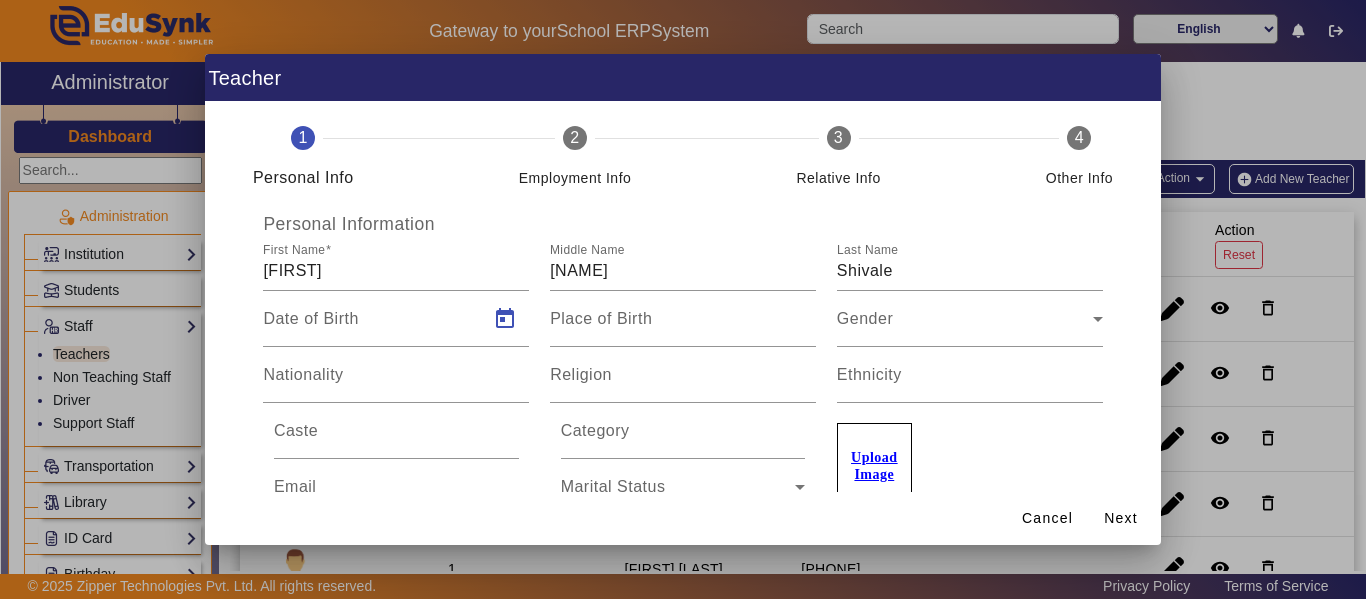 type on "22/10/1982" 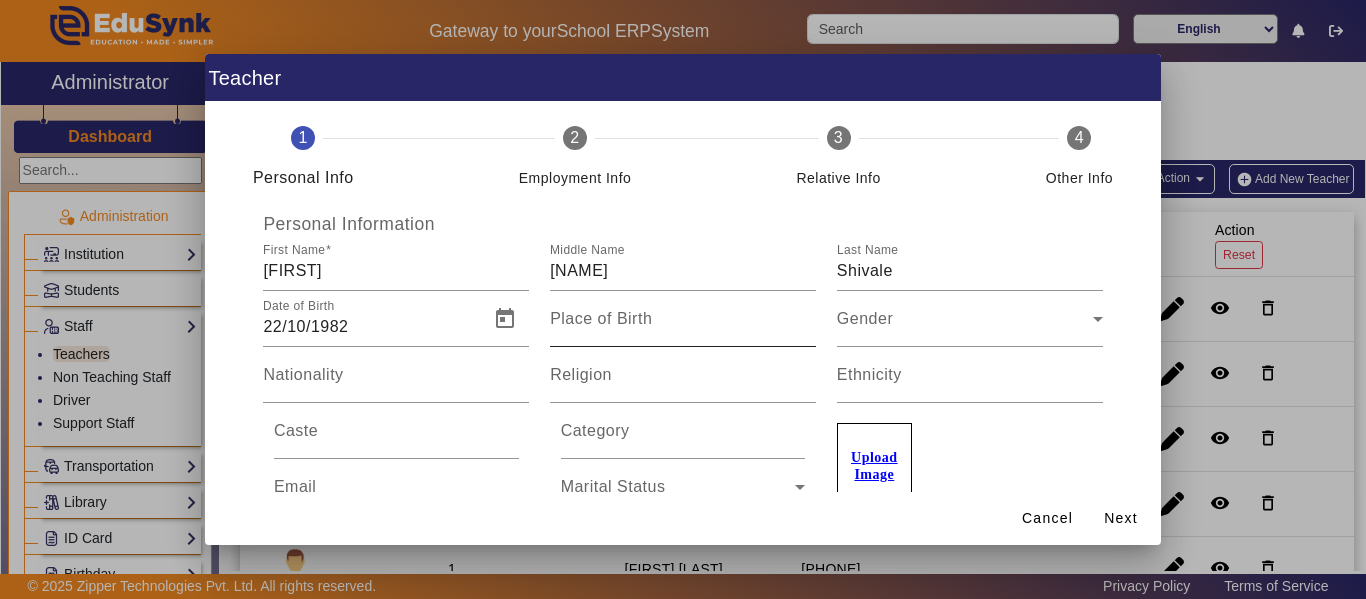 click on "Place of Birth" at bounding box center (601, 319) 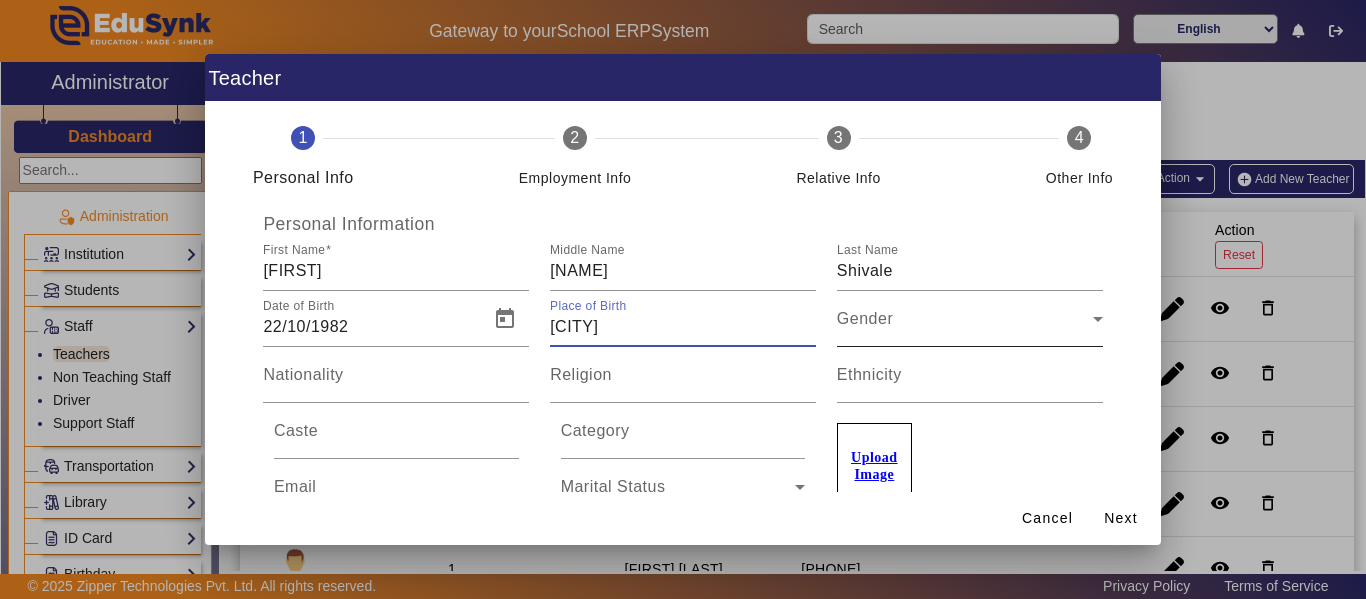 type on "[CITY]" 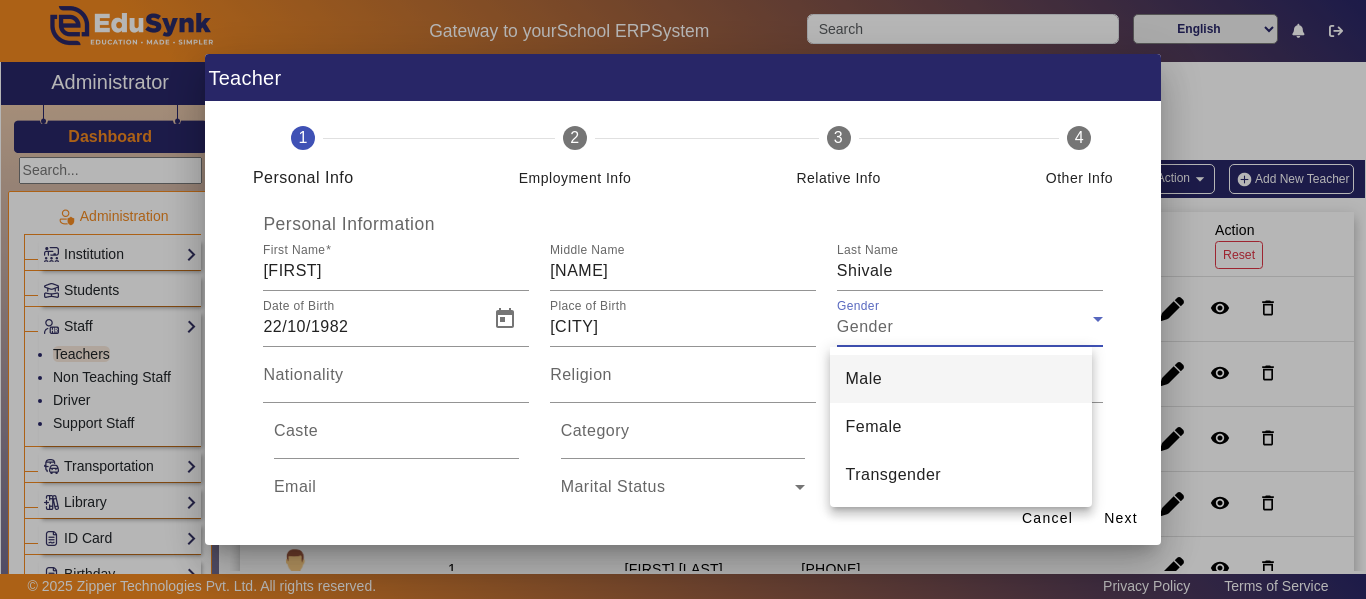 click on "Male" at bounding box center [864, 379] 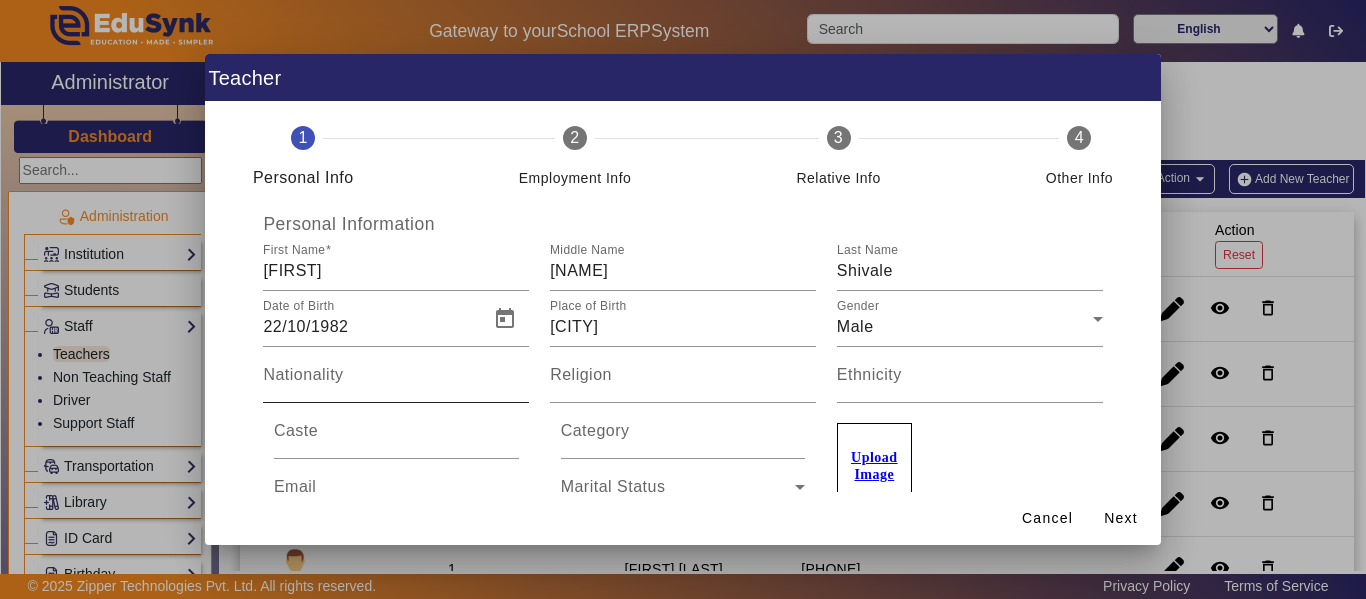 click on "Nationality" at bounding box center [303, 375] 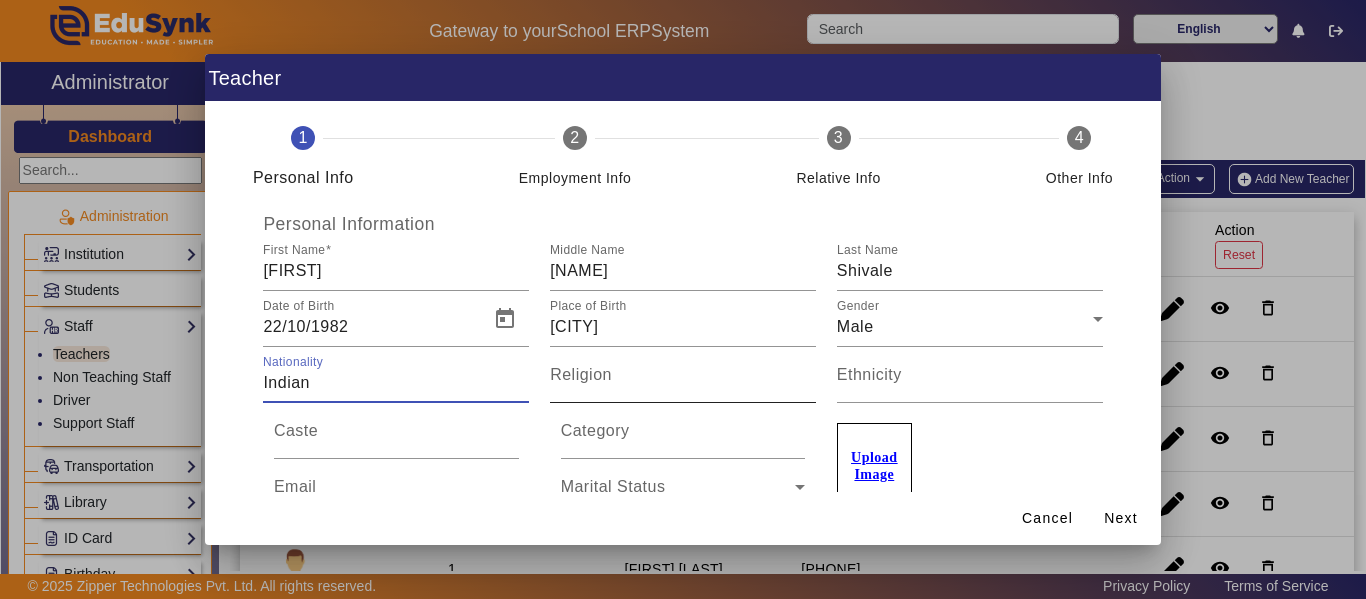 type on "Indian" 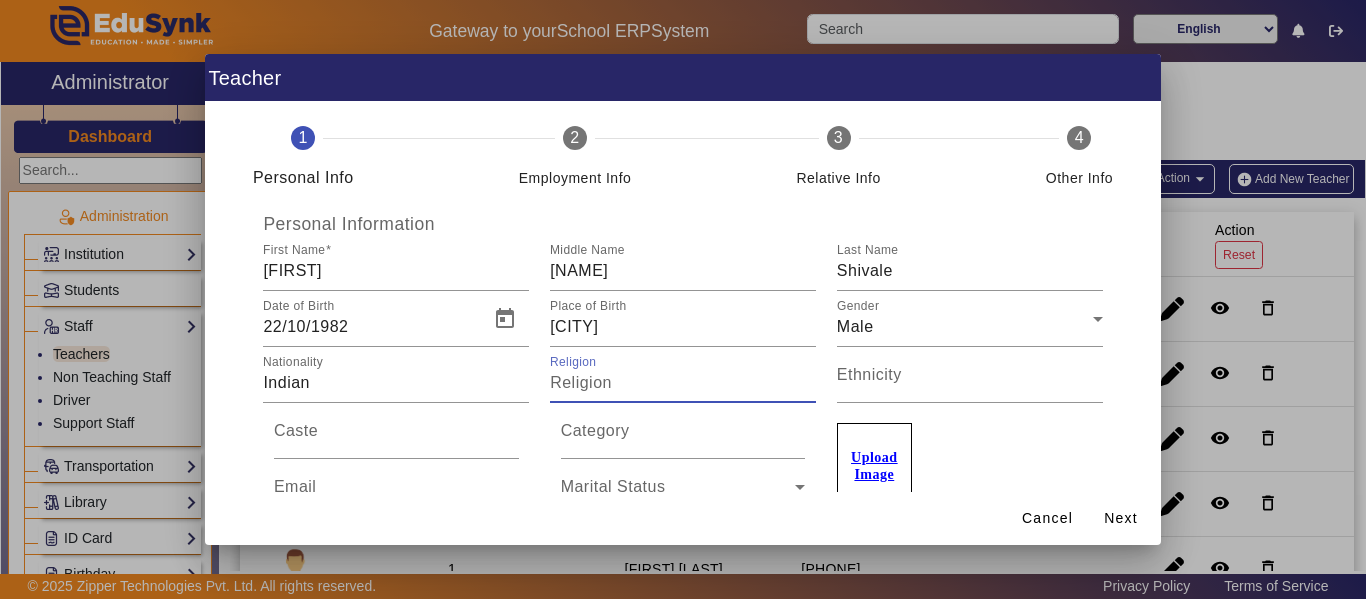 type on "G" 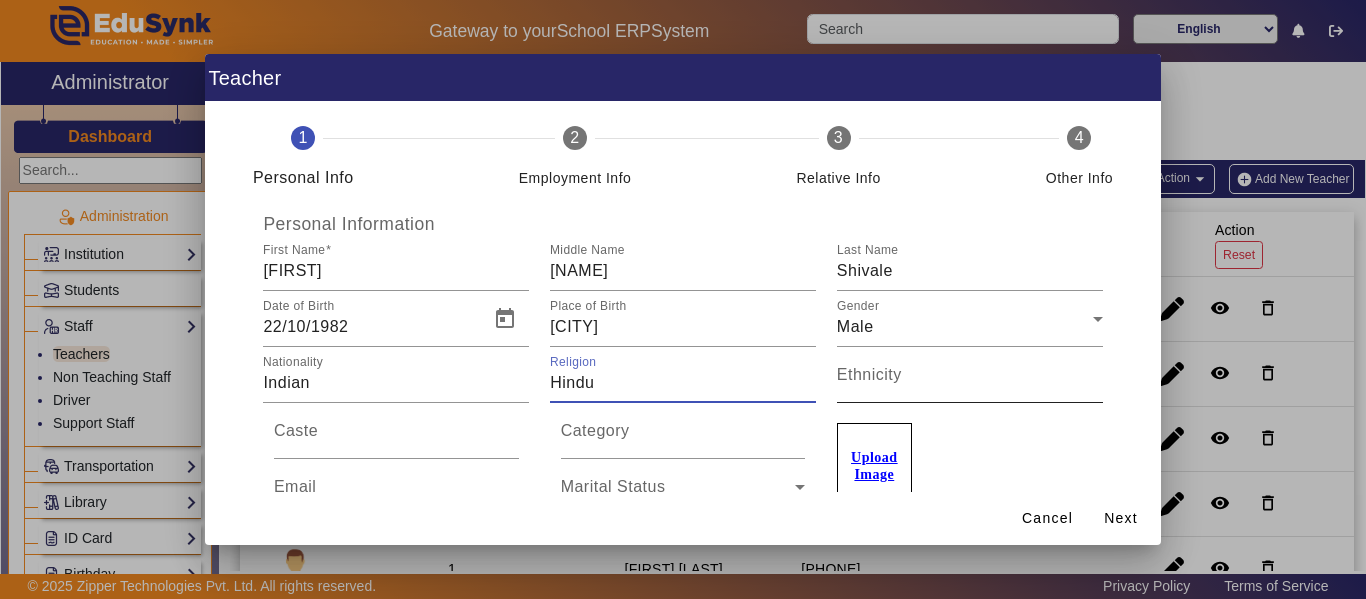 type on "Hindu" 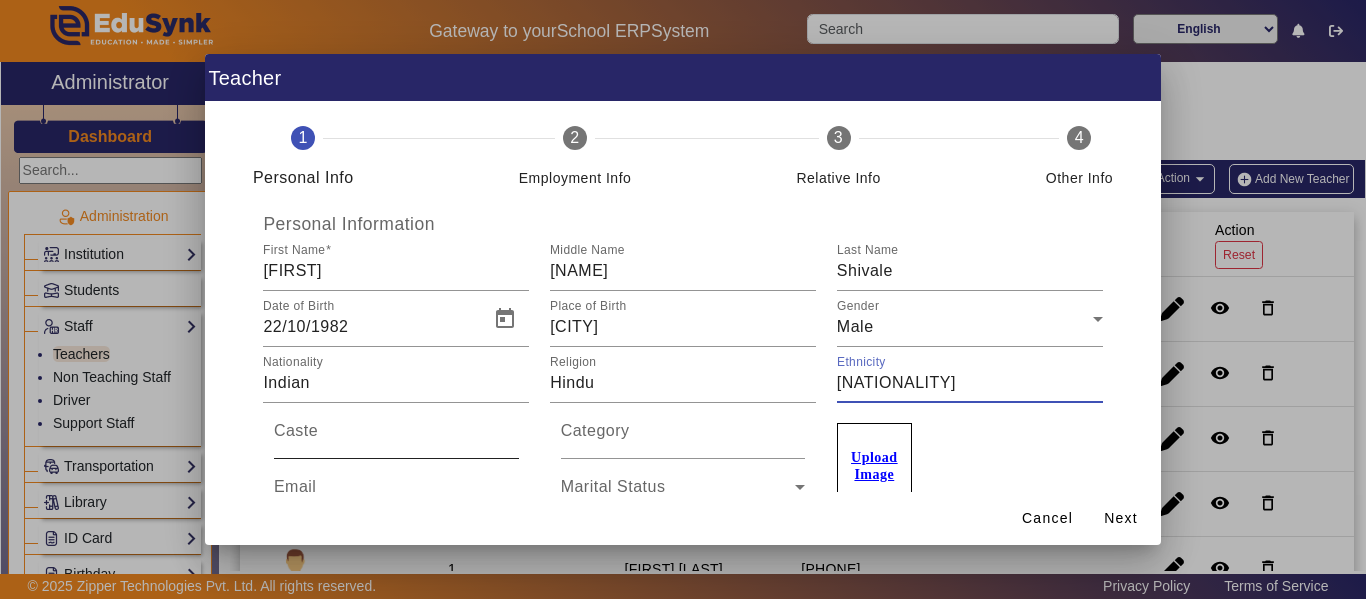 type on "[NATIONALITY]" 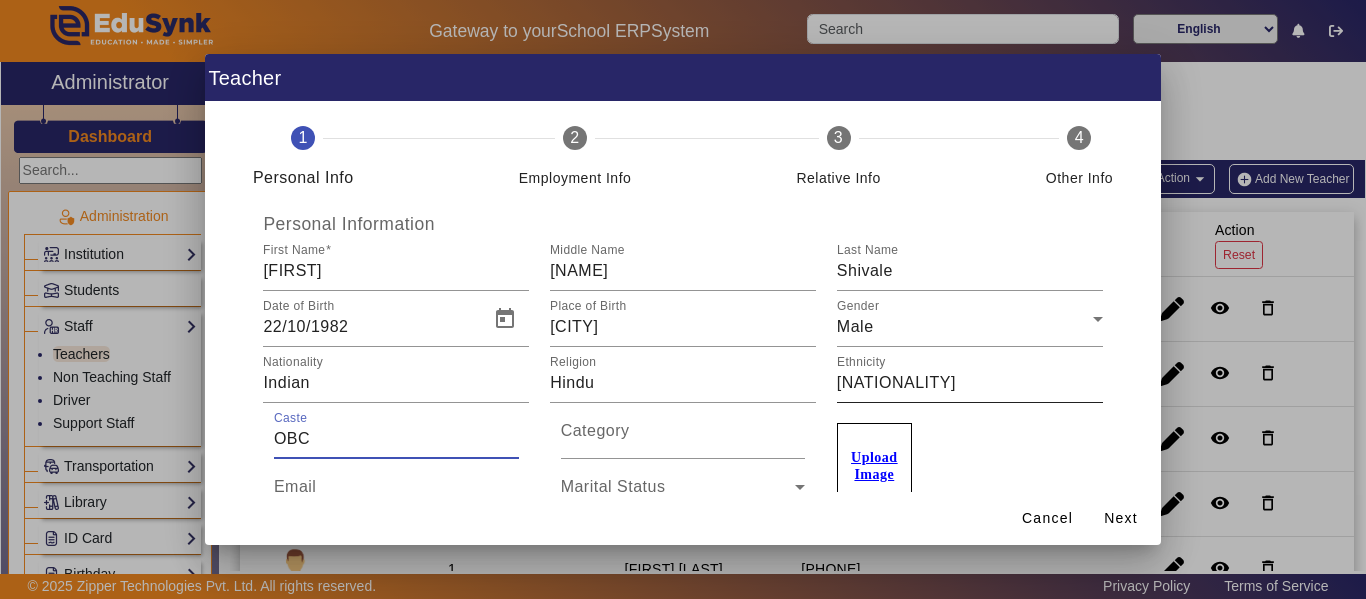 type on "OBC" 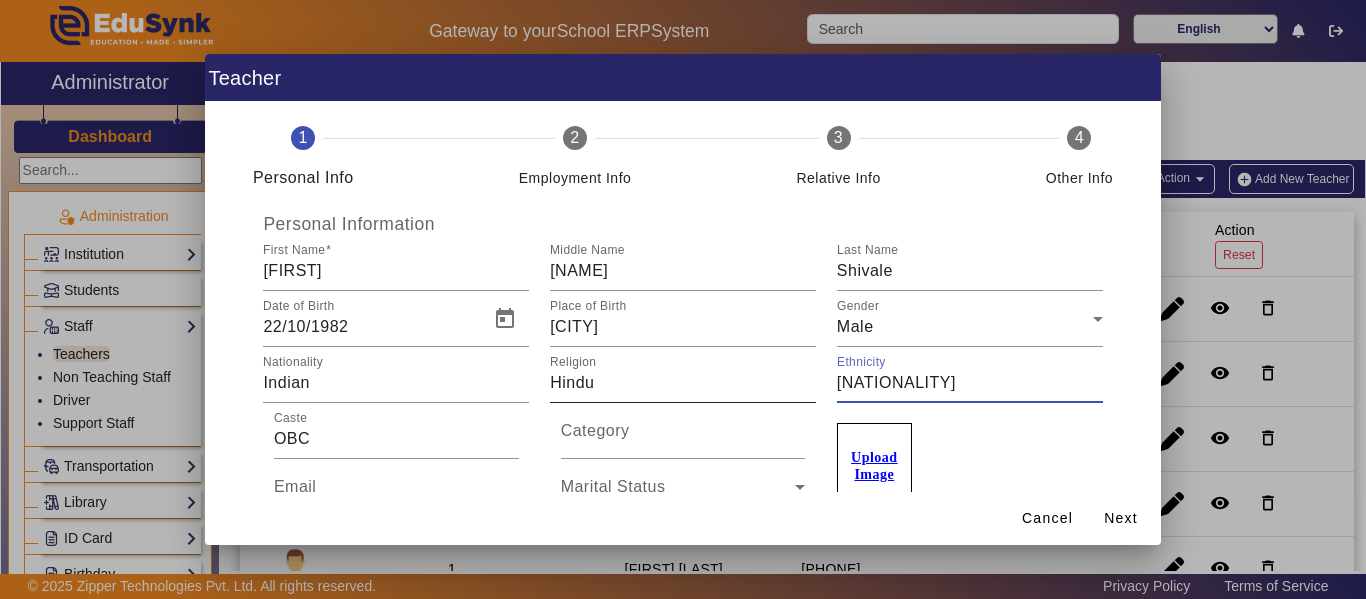 drag, startPoint x: 908, startPoint y: 387, endPoint x: 806, endPoint y: 384, distance: 102.044106 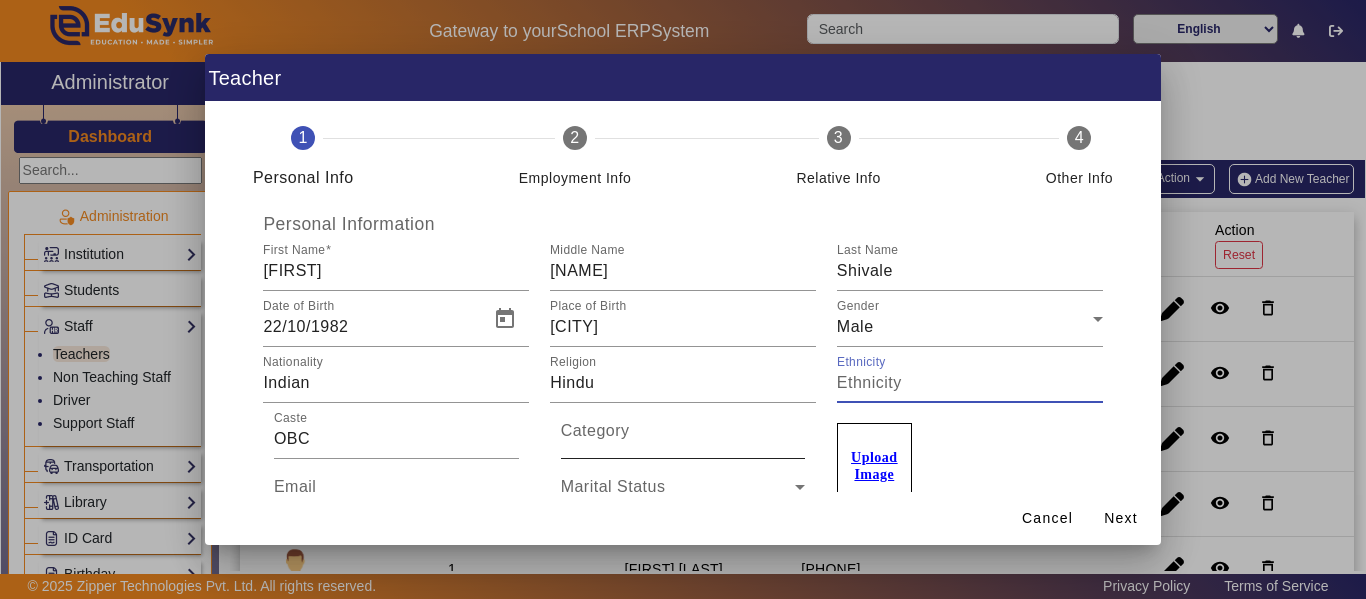 type 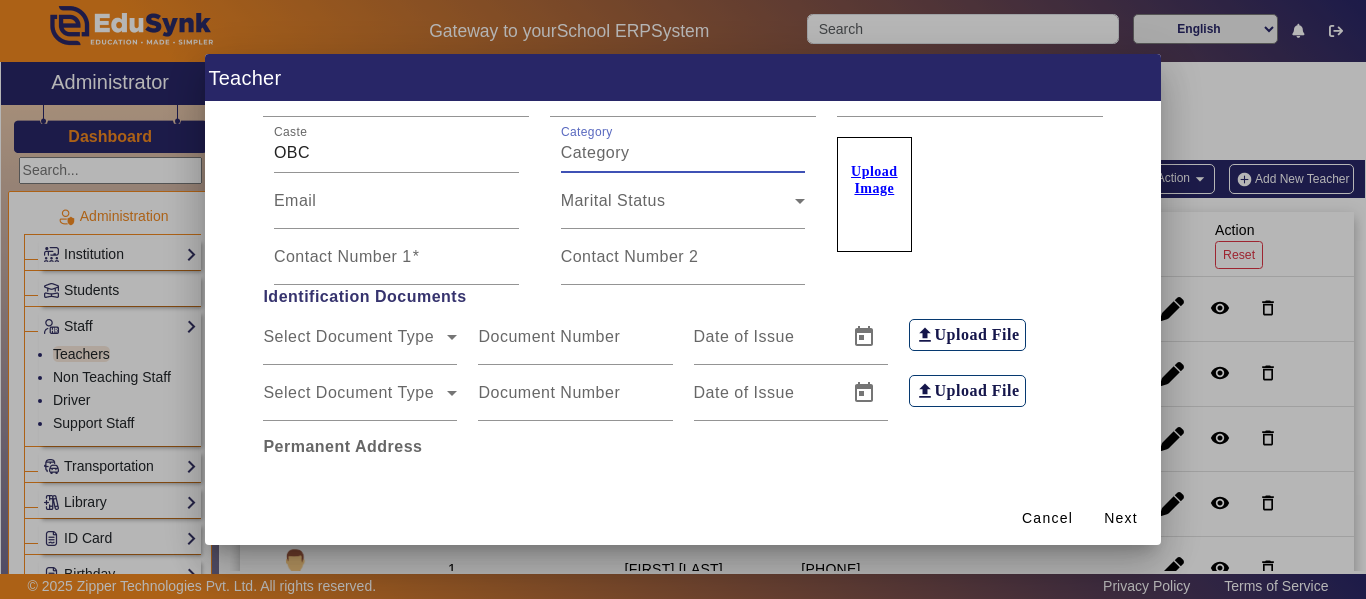 scroll, scrollTop: 300, scrollLeft: 0, axis: vertical 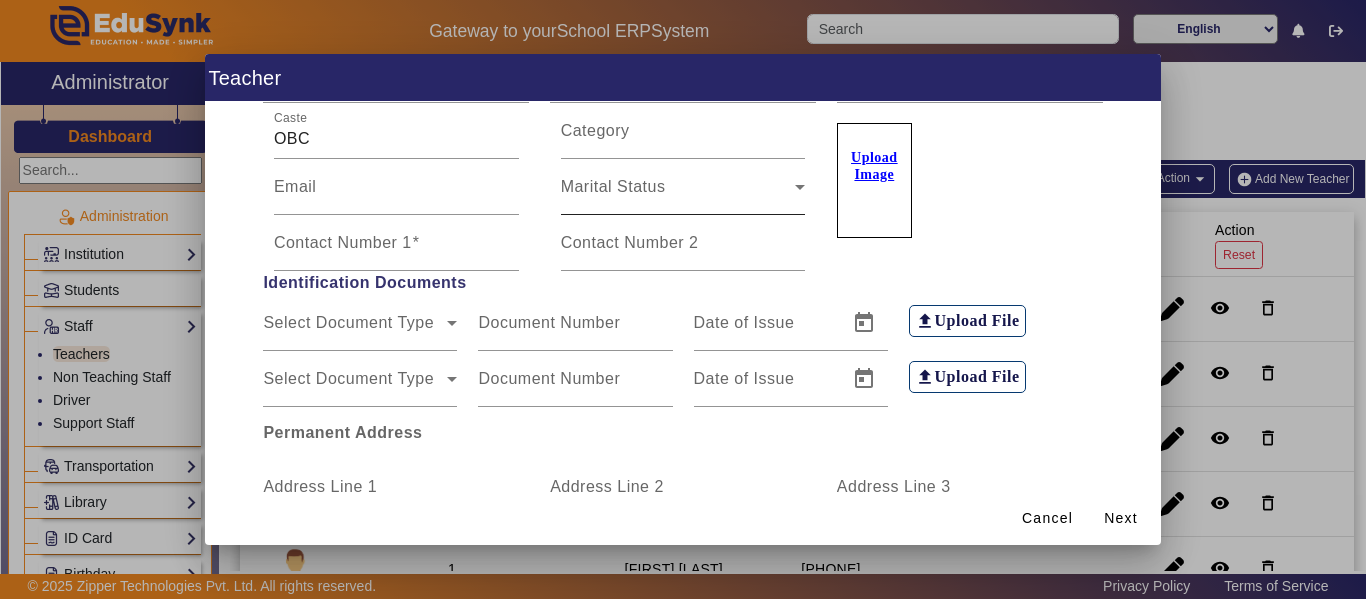 click on "Marital Status Marital Status" at bounding box center [683, 187] 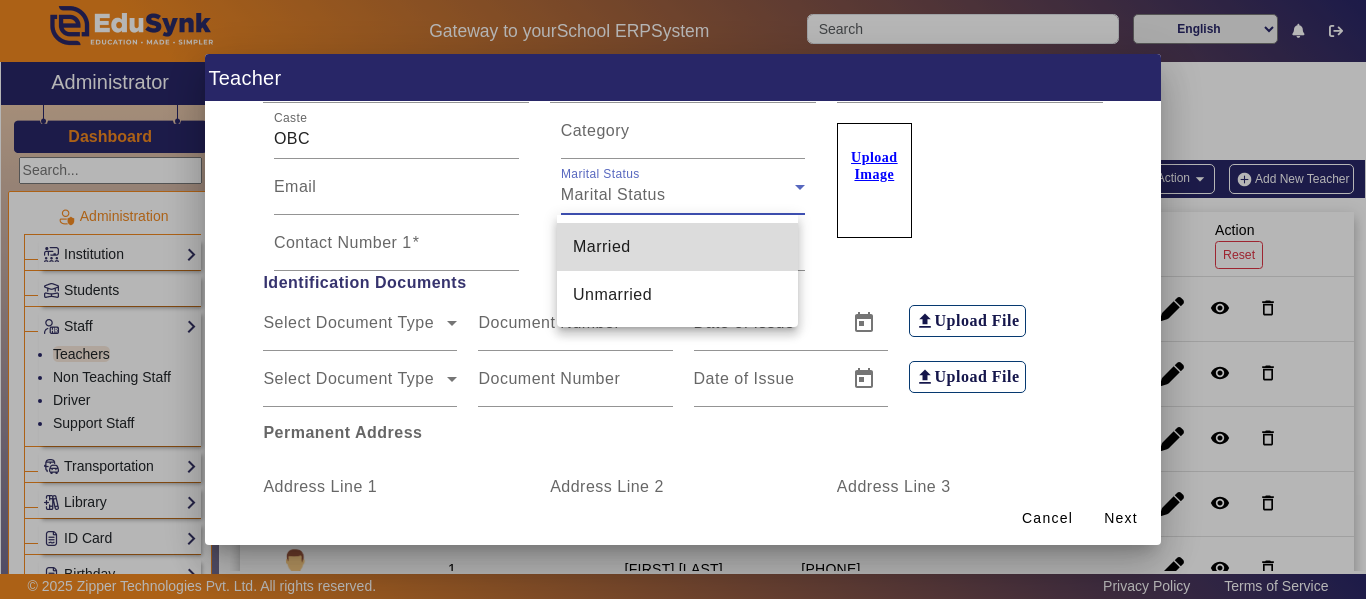 click on "Married" at bounding box center (677, 247) 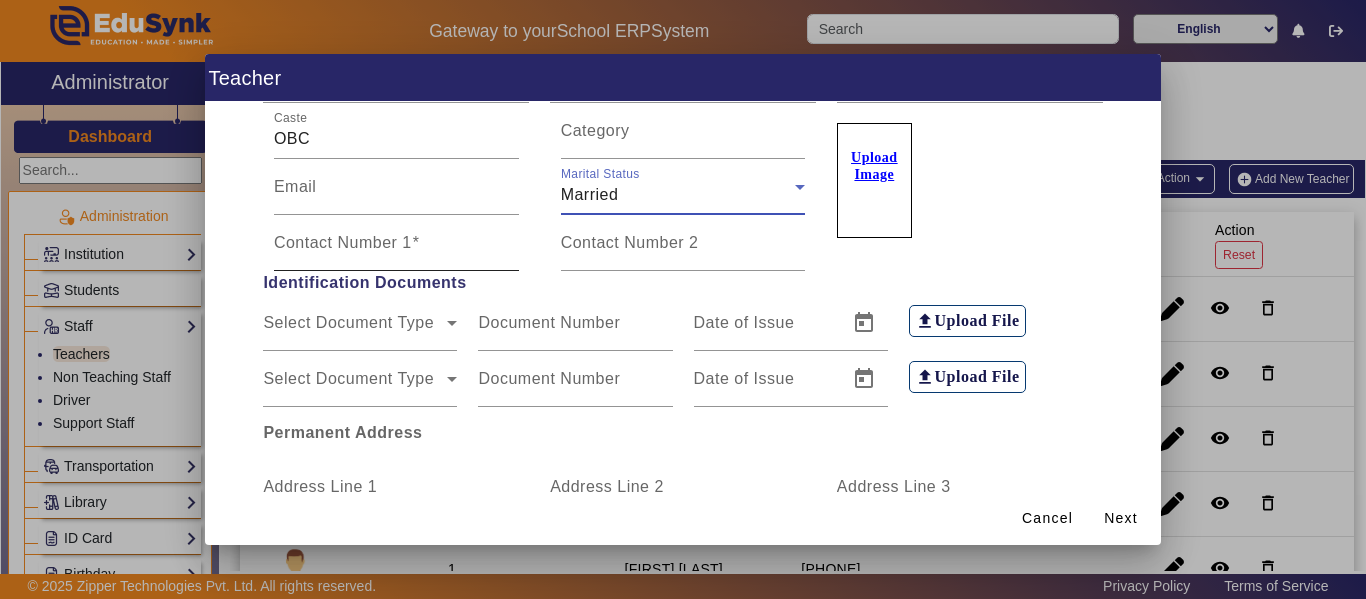 click on "Contact Number 1" at bounding box center [343, 242] 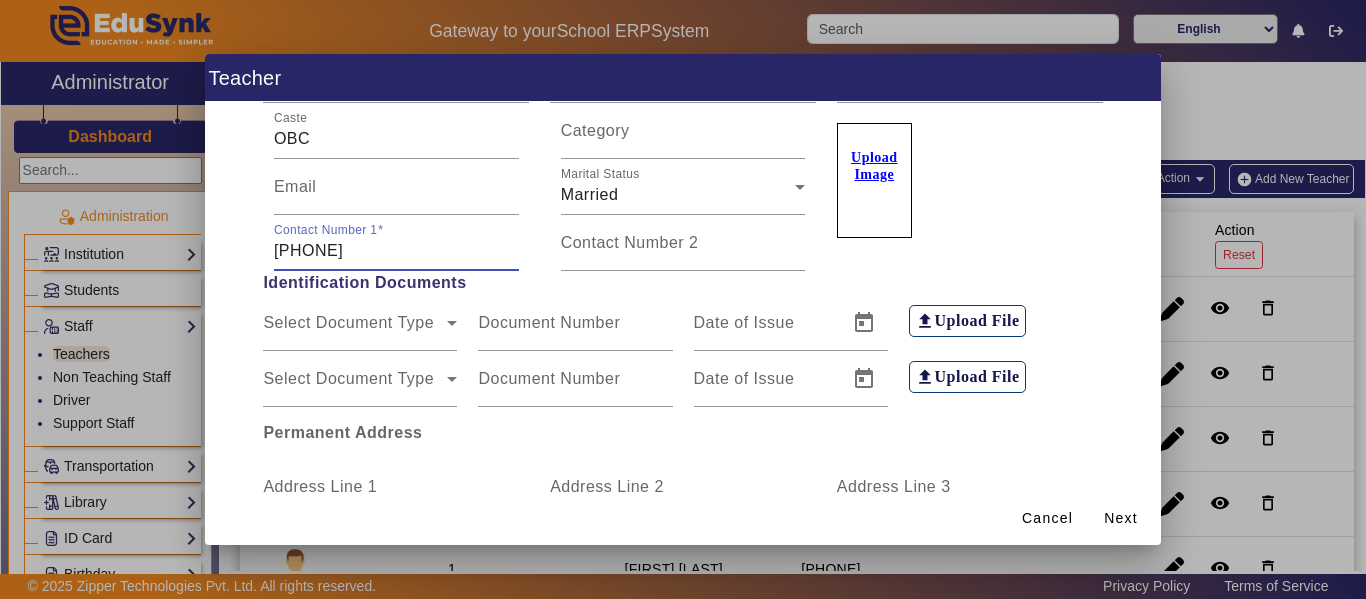 scroll, scrollTop: 491, scrollLeft: 0, axis: vertical 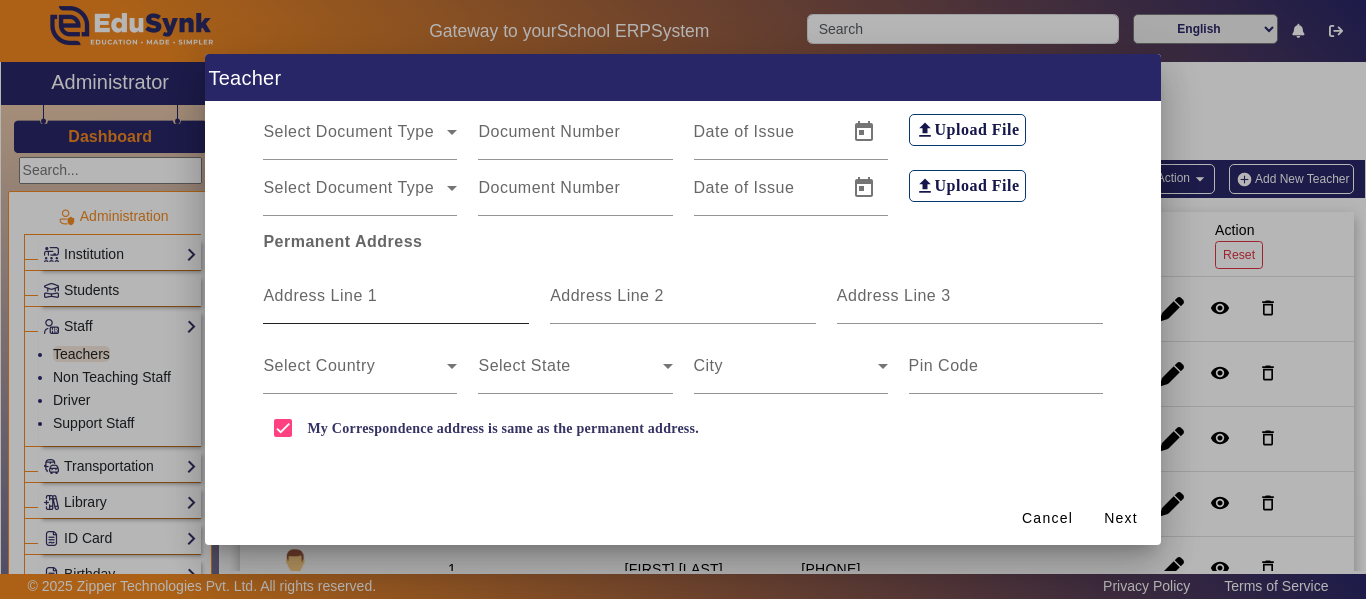 type on "[PHONE]" 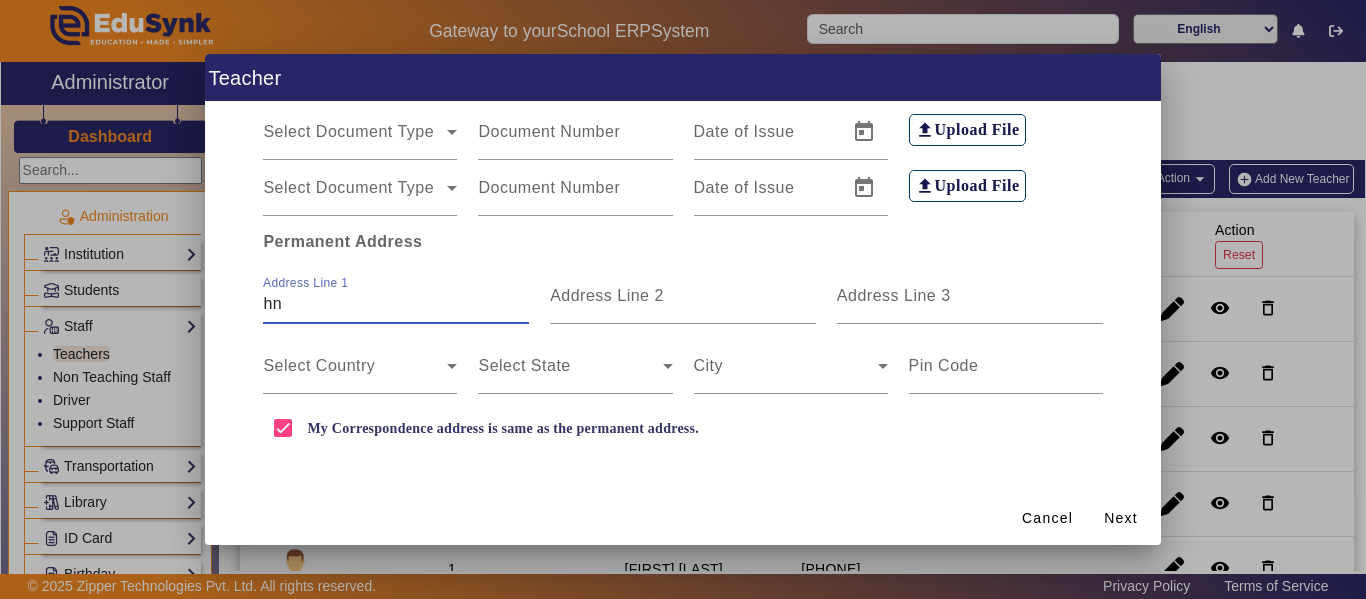 type on "h" 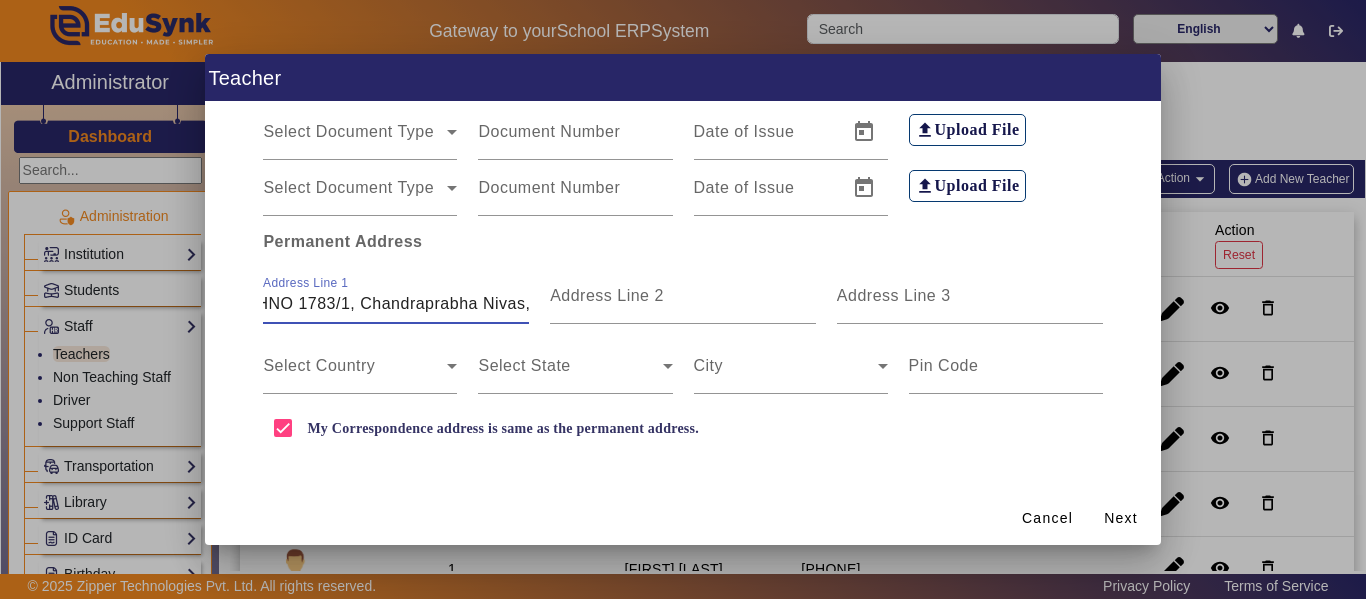 scroll, scrollTop: 0, scrollLeft: 12, axis: horizontal 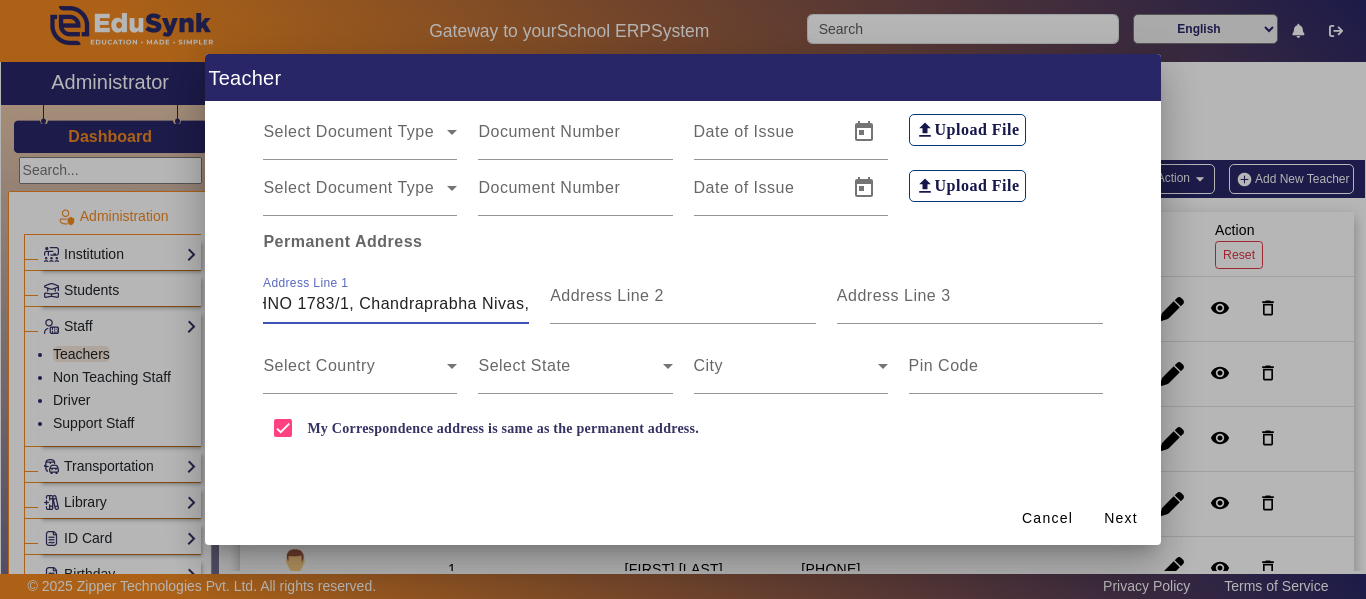 type on "HNO 1783/1, Chandraprabha Nivas," 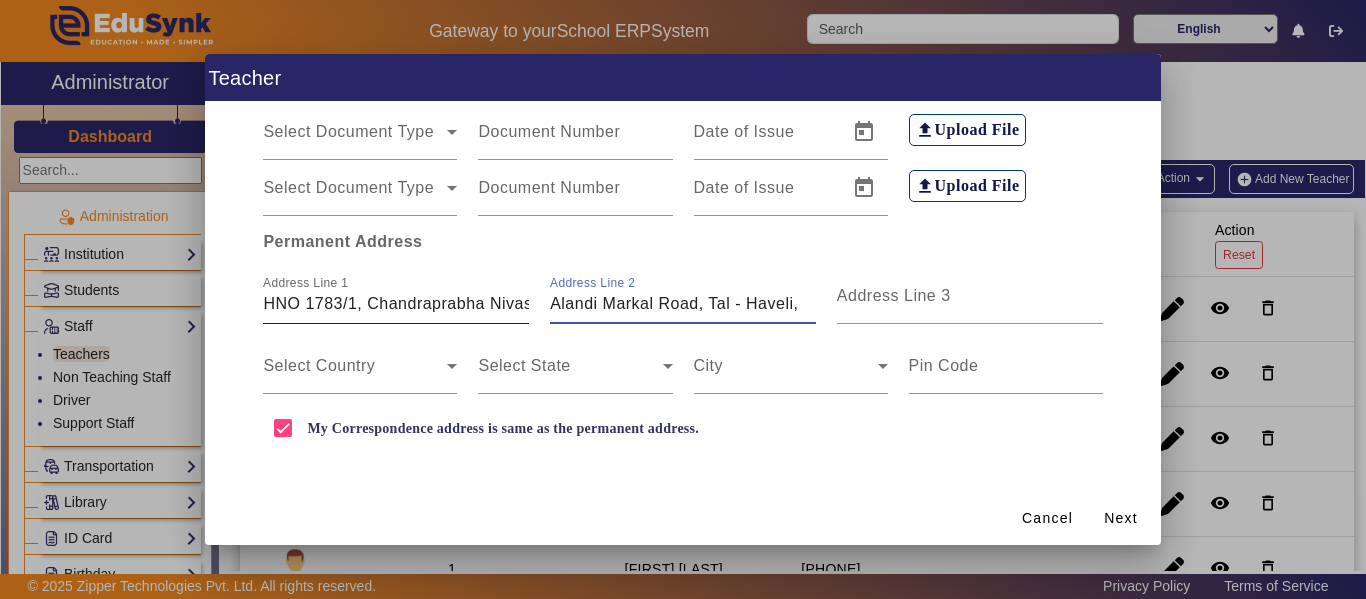 type on "Alandi Markal Road, Tal - Haveli," 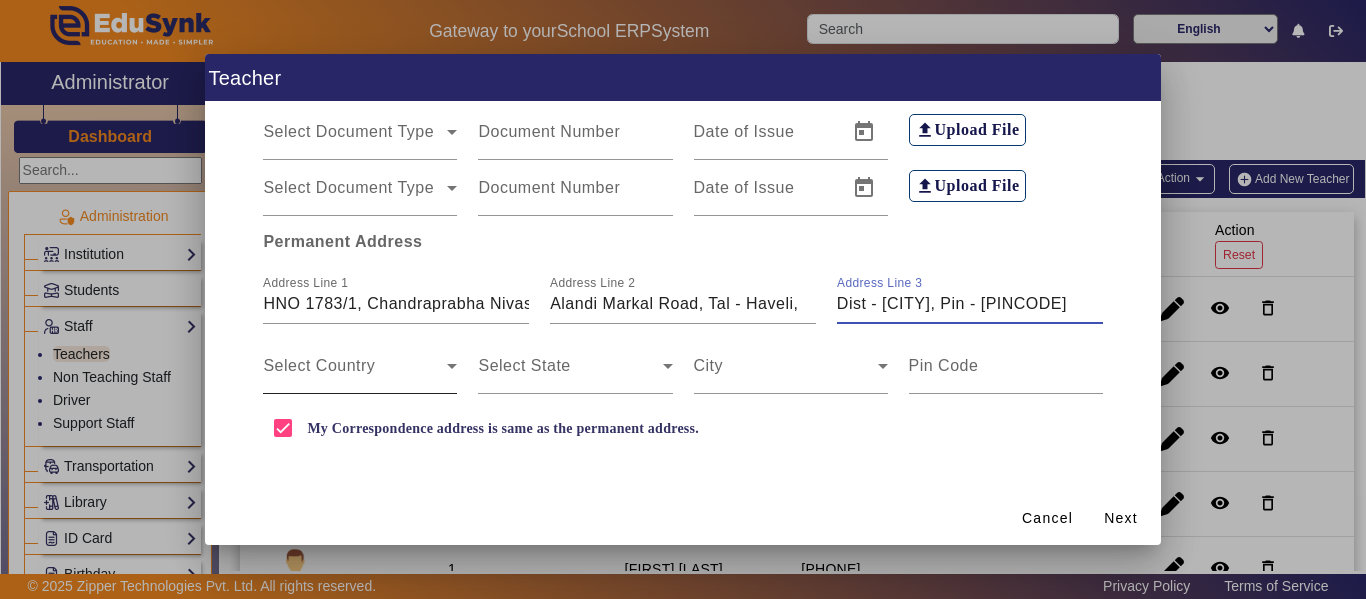 type on "Dist - [CITY], Pin - [PINCODE]" 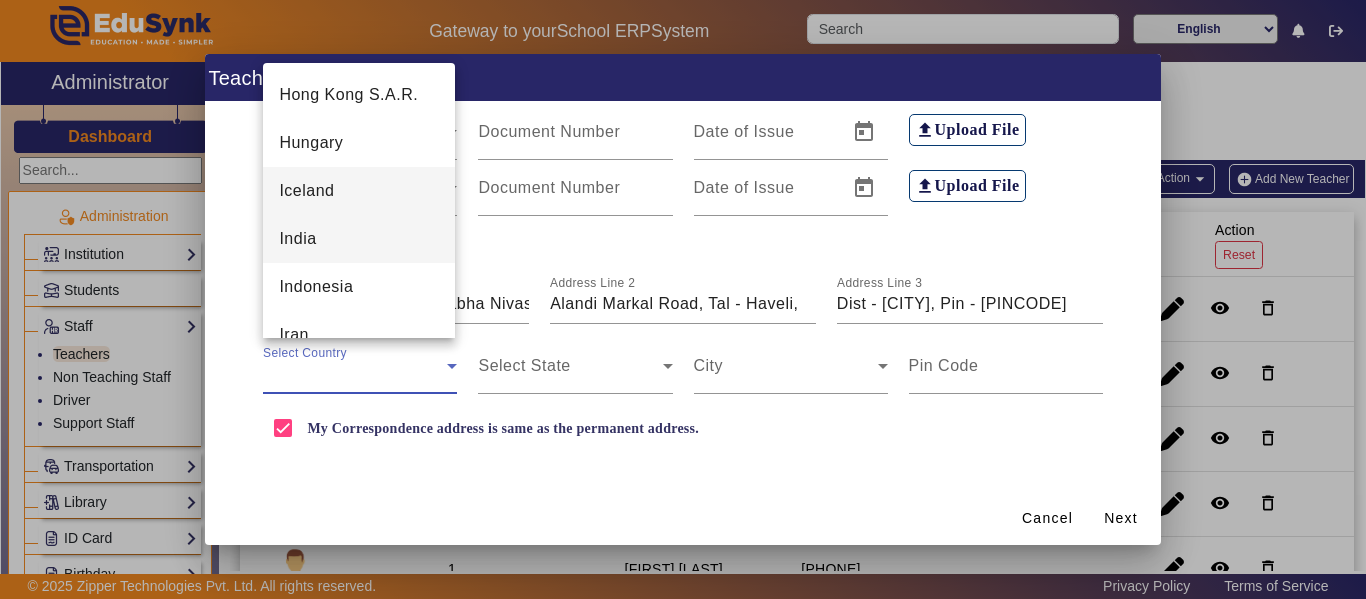 scroll, scrollTop: 4657, scrollLeft: 0, axis: vertical 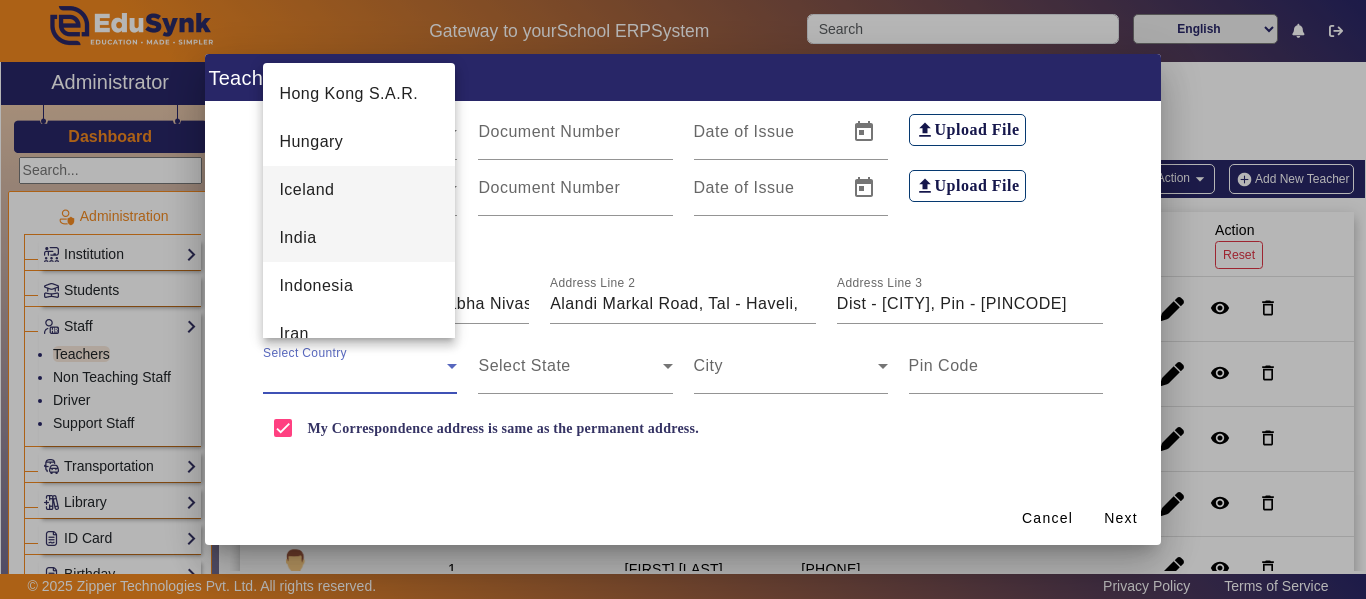 click on "India" at bounding box center (358, 238) 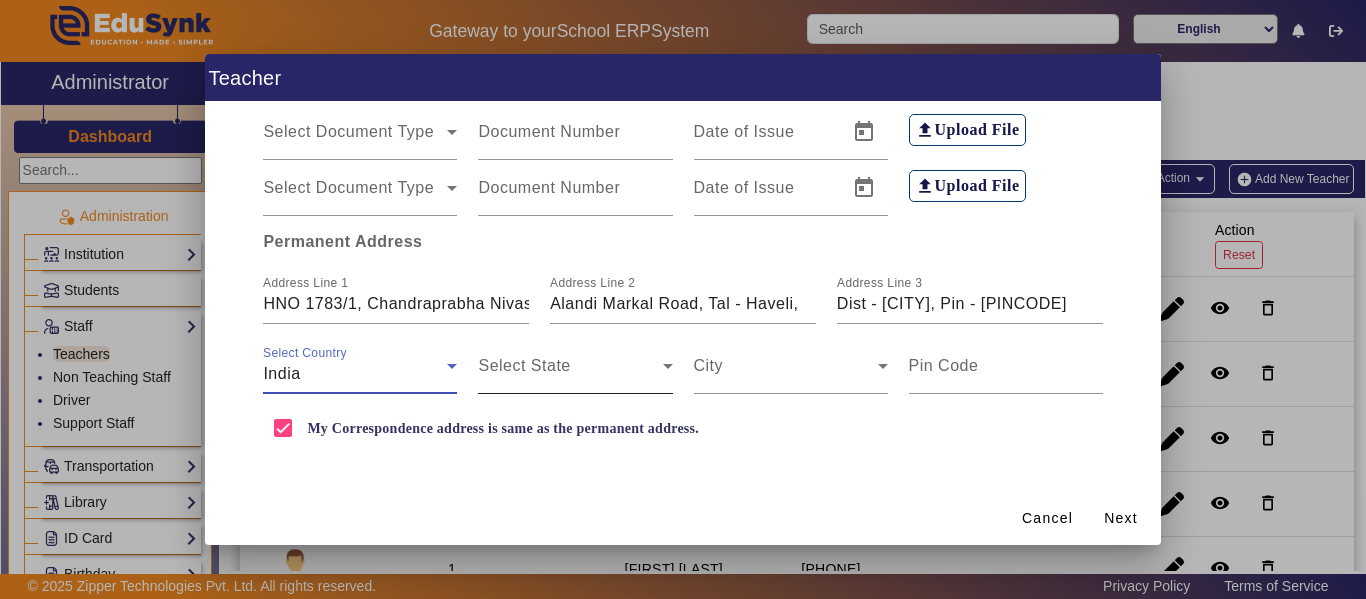 click on "Select State" 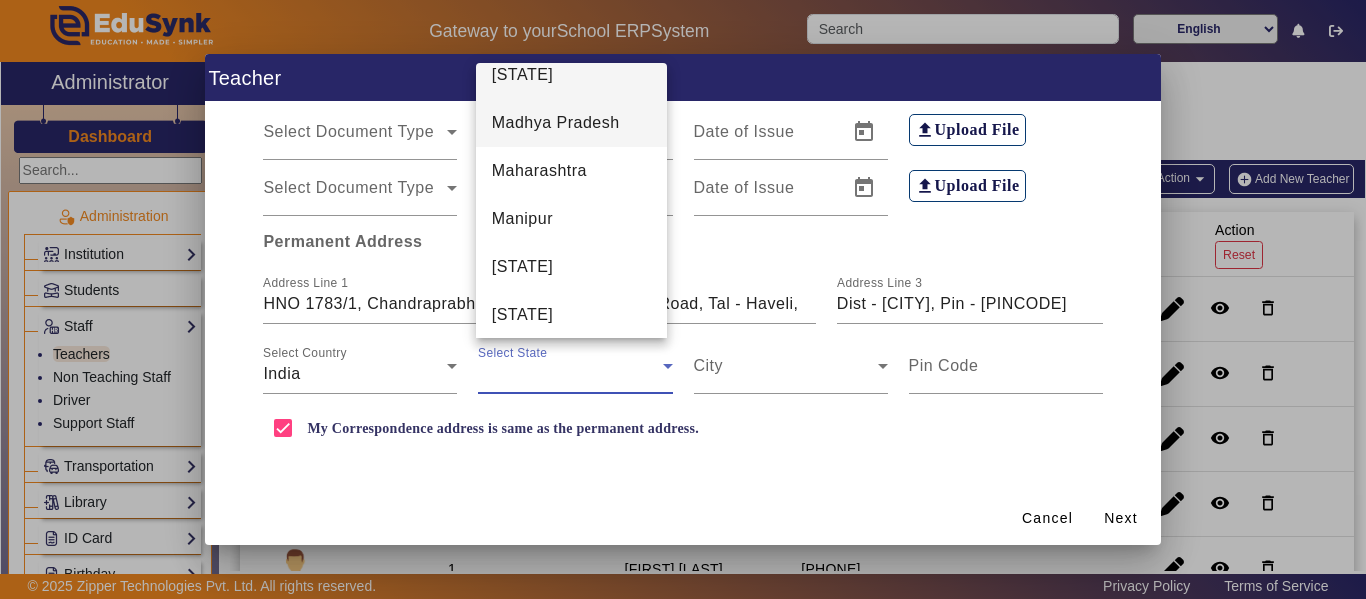 scroll, scrollTop: 917, scrollLeft: 0, axis: vertical 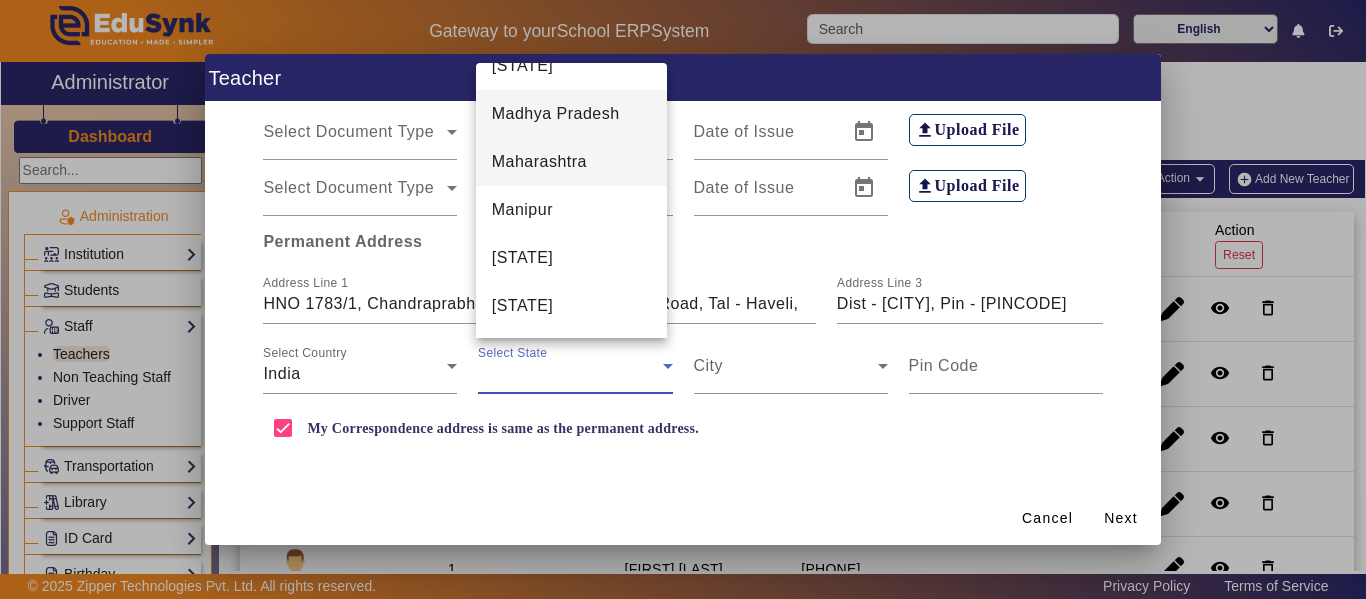 click on "Maharashtra" at bounding box center (539, 162) 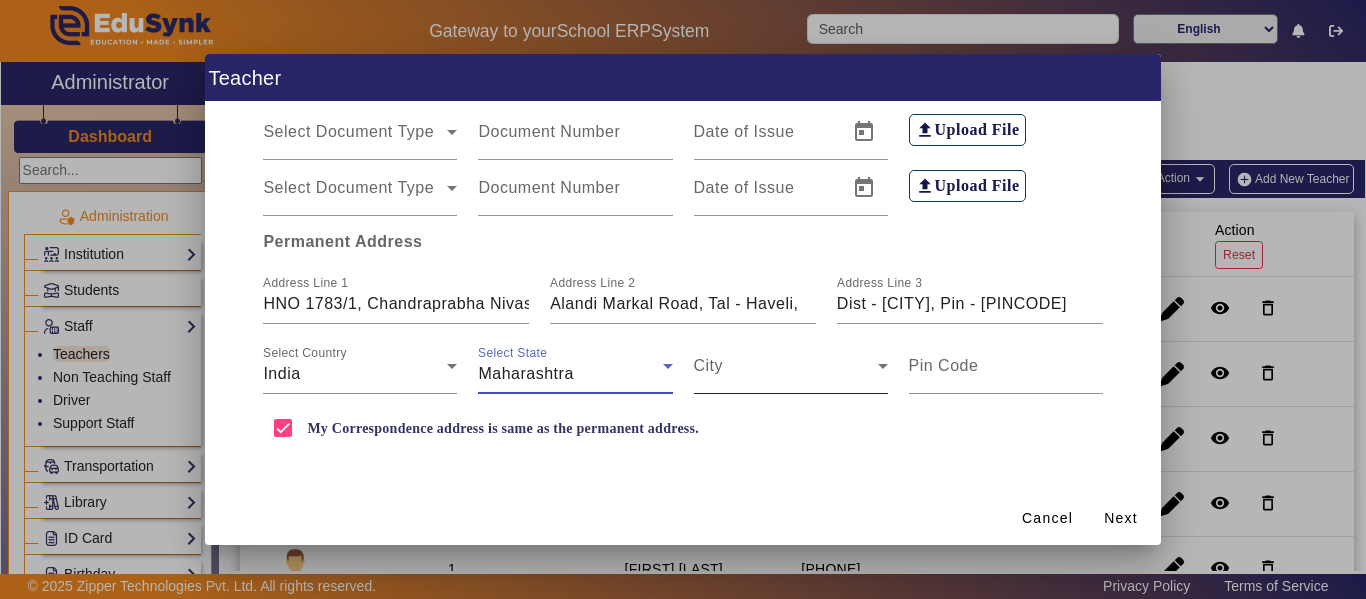 click at bounding box center [786, 374] 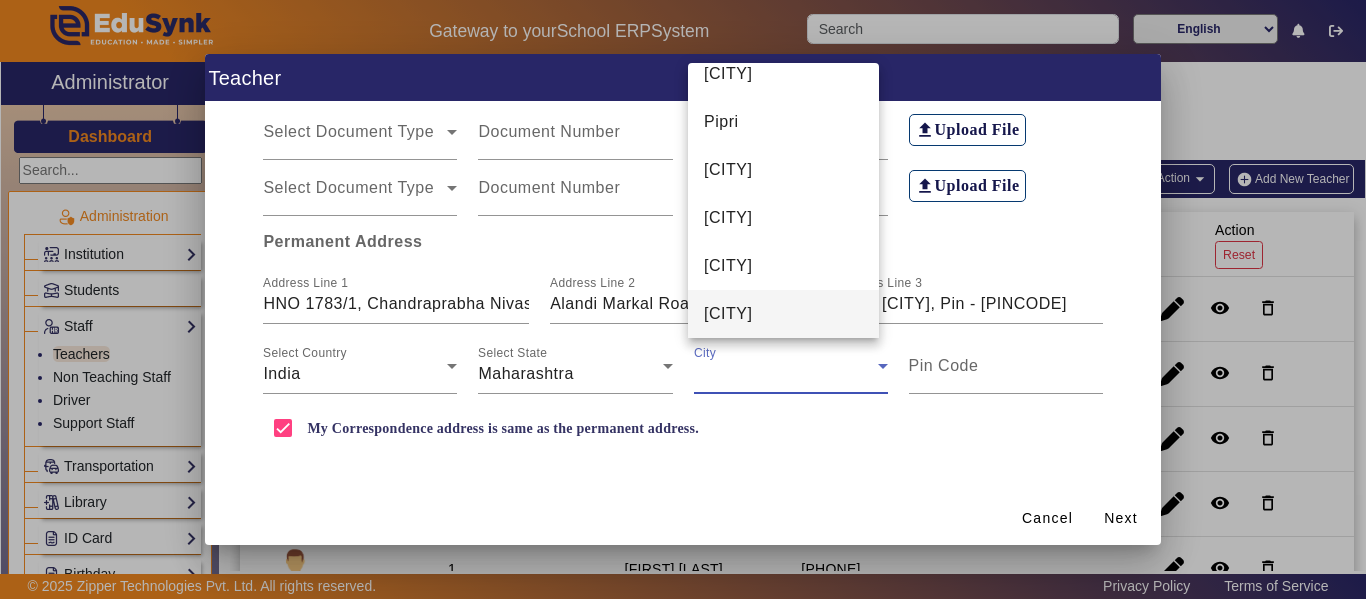 scroll, scrollTop: 19513, scrollLeft: 0, axis: vertical 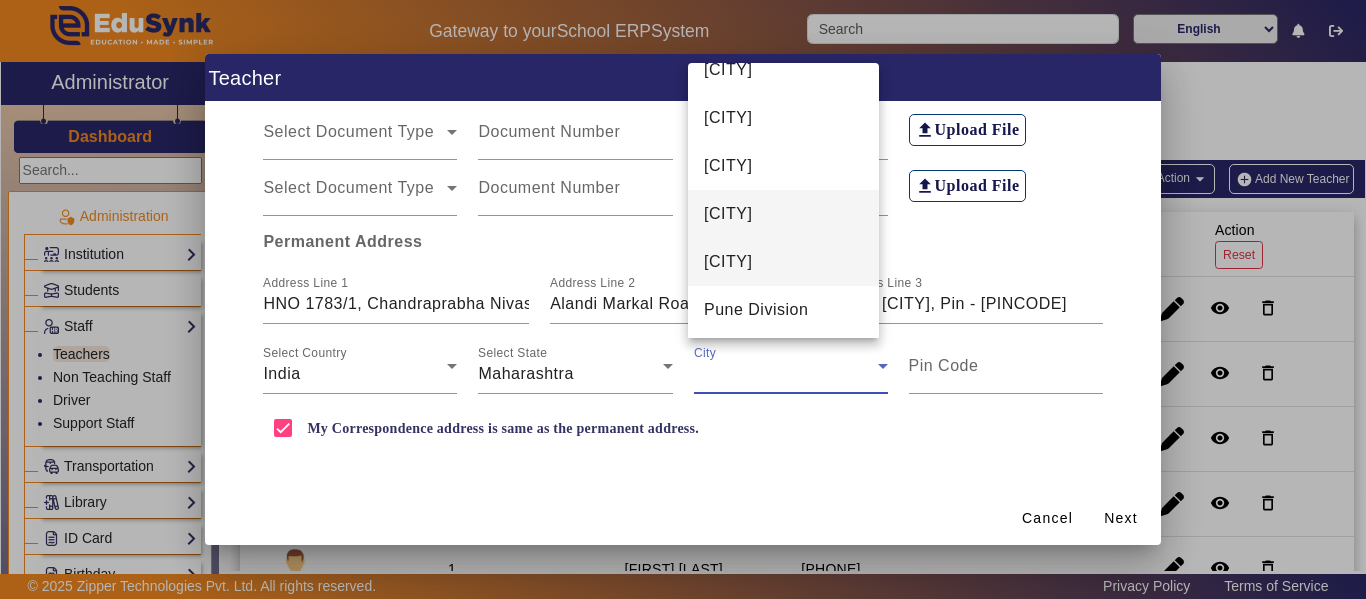 click on "[CITY]" at bounding box center (783, 262) 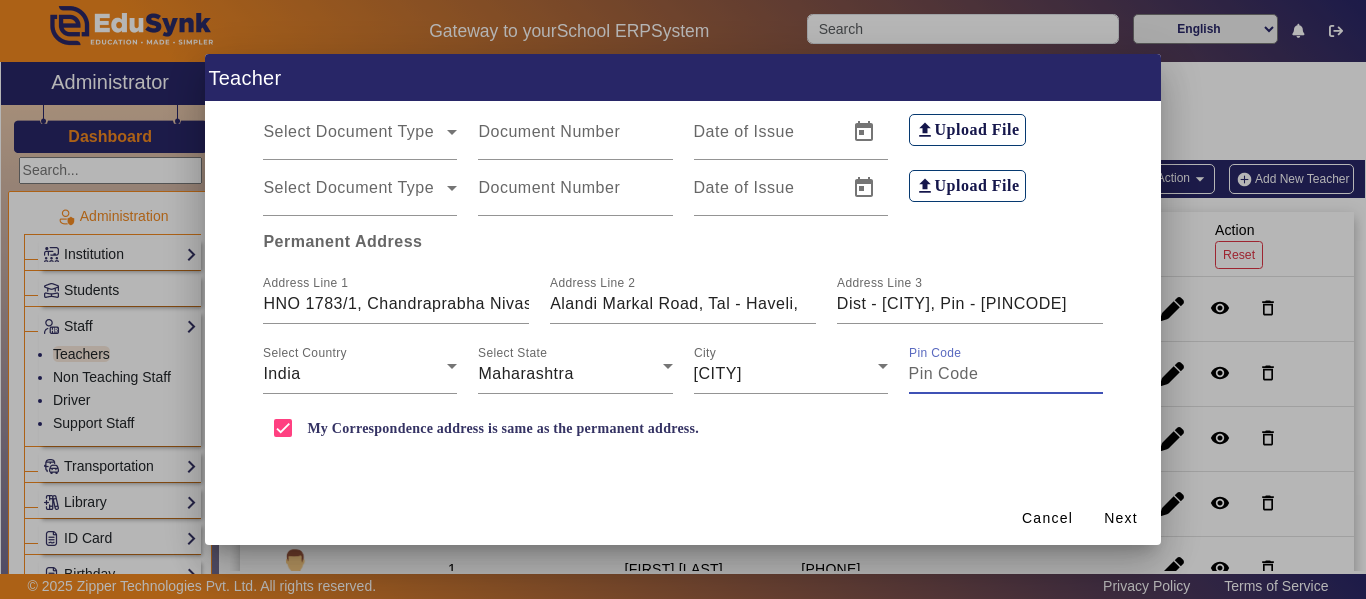 click on "Pin Code" at bounding box center [1006, 374] 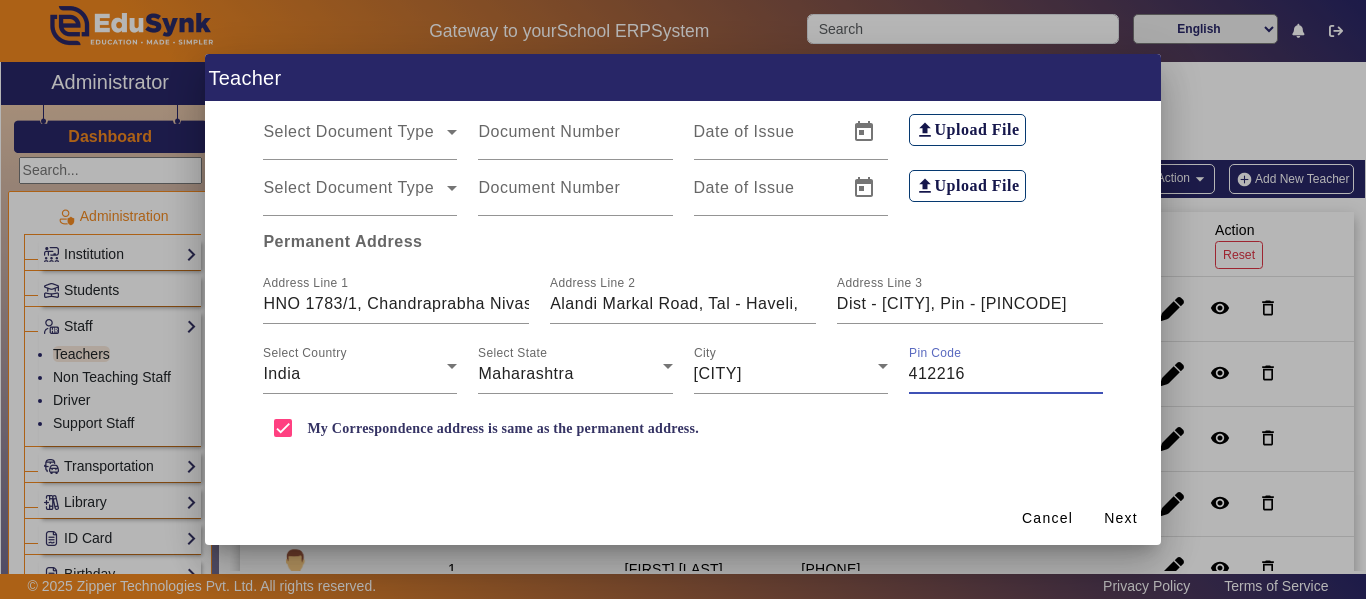 type on "412216" 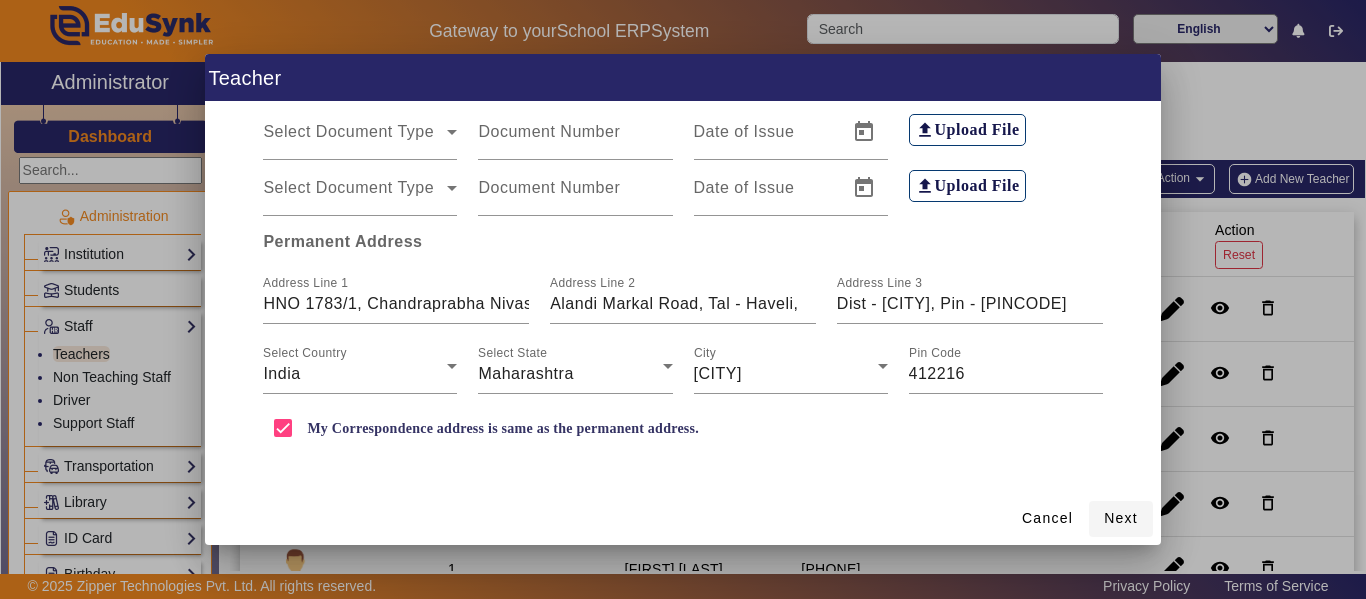 click on "Next" at bounding box center [1121, 518] 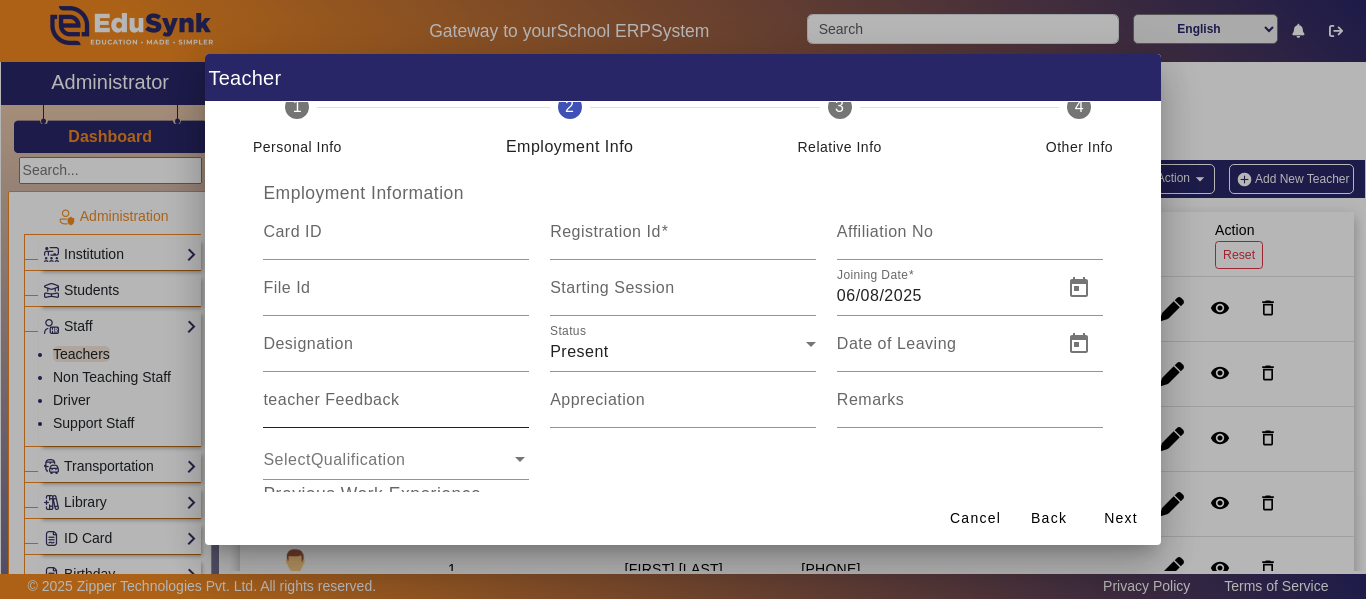 scroll, scrollTop: 0, scrollLeft: 0, axis: both 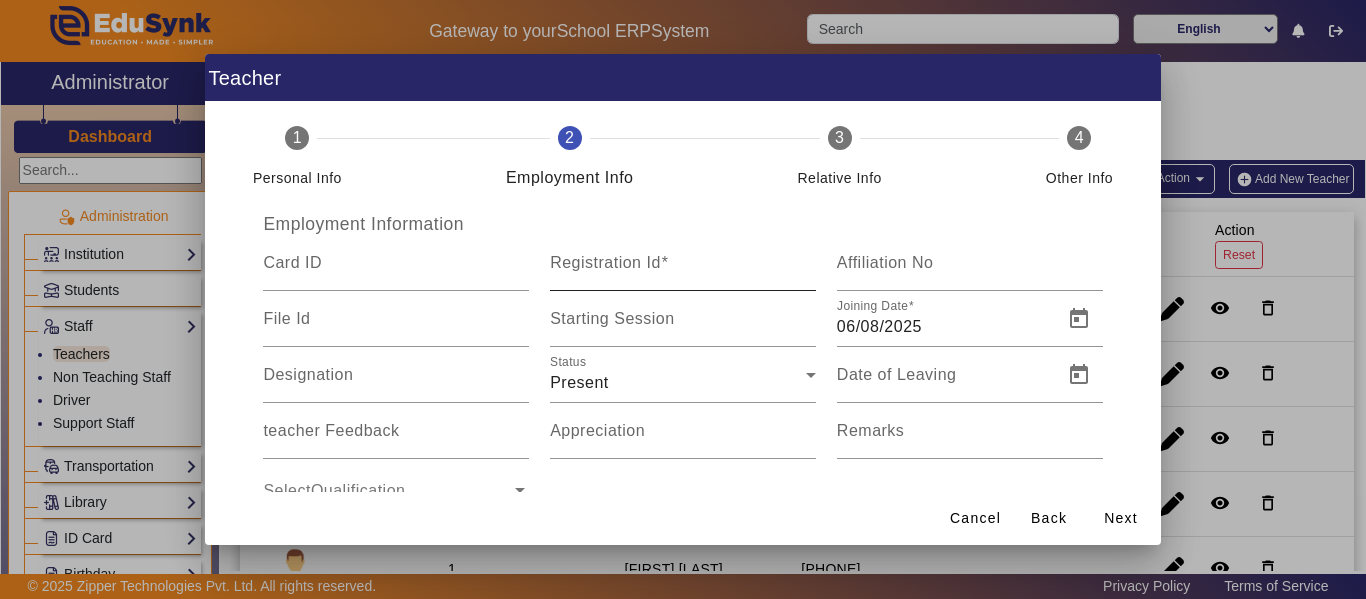 click on "Registration Id" at bounding box center (683, 271) 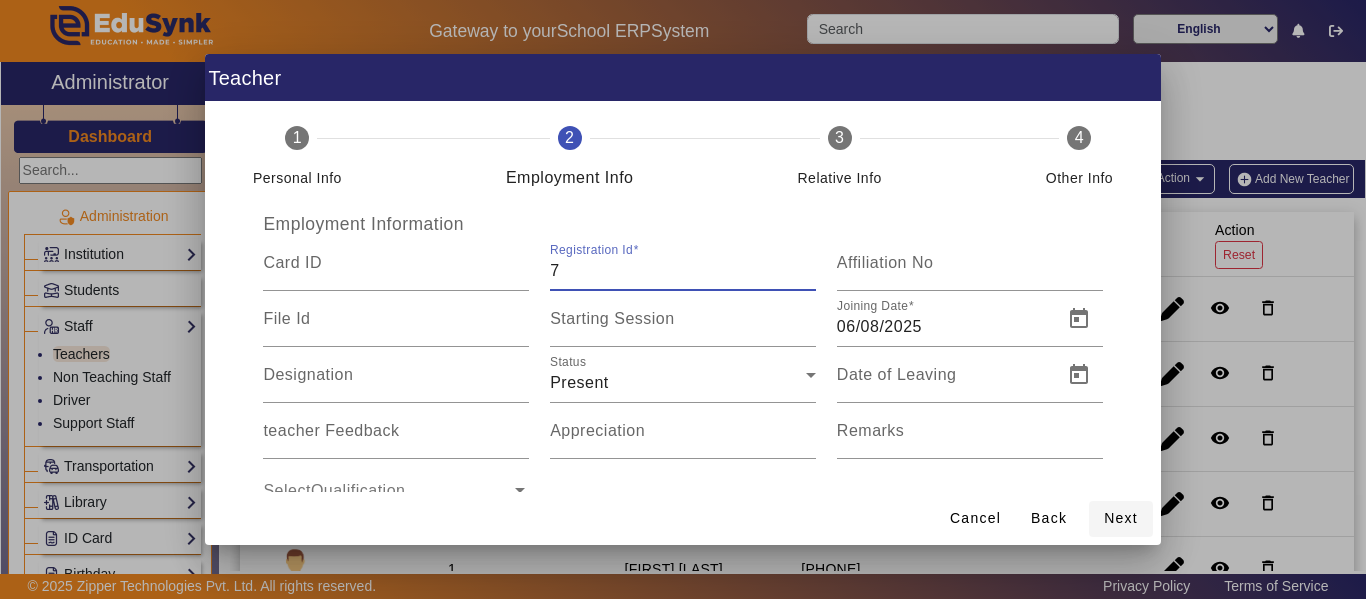 type on "7" 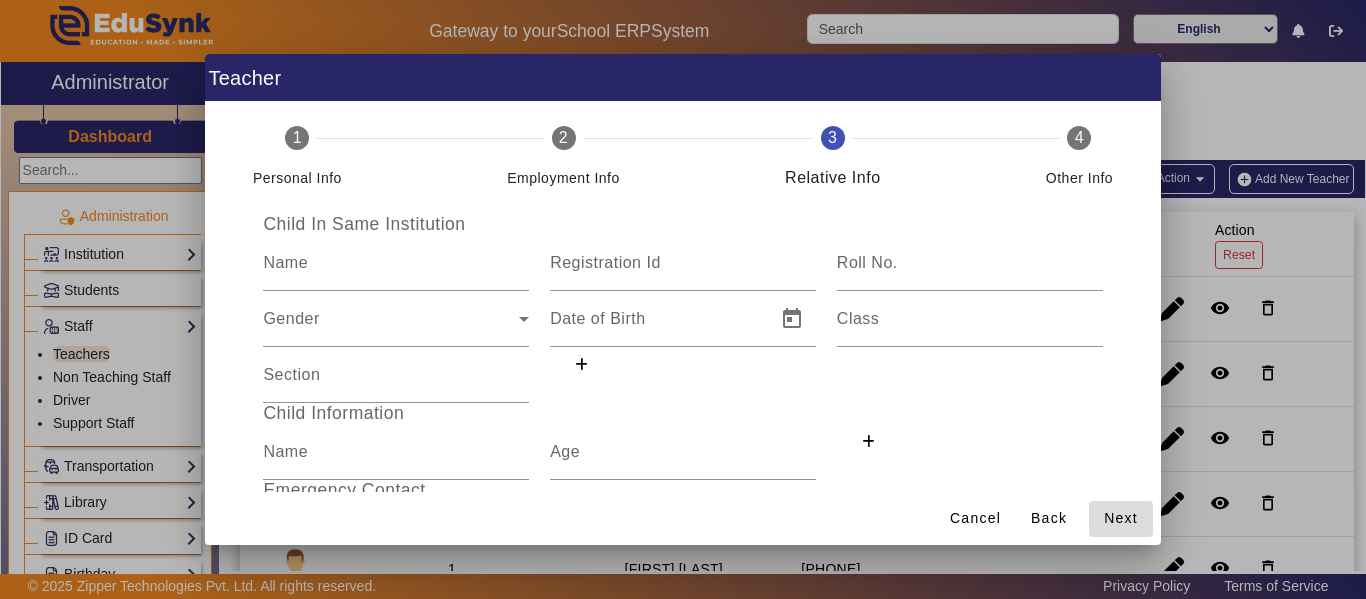 click on "Next" at bounding box center [1121, 518] 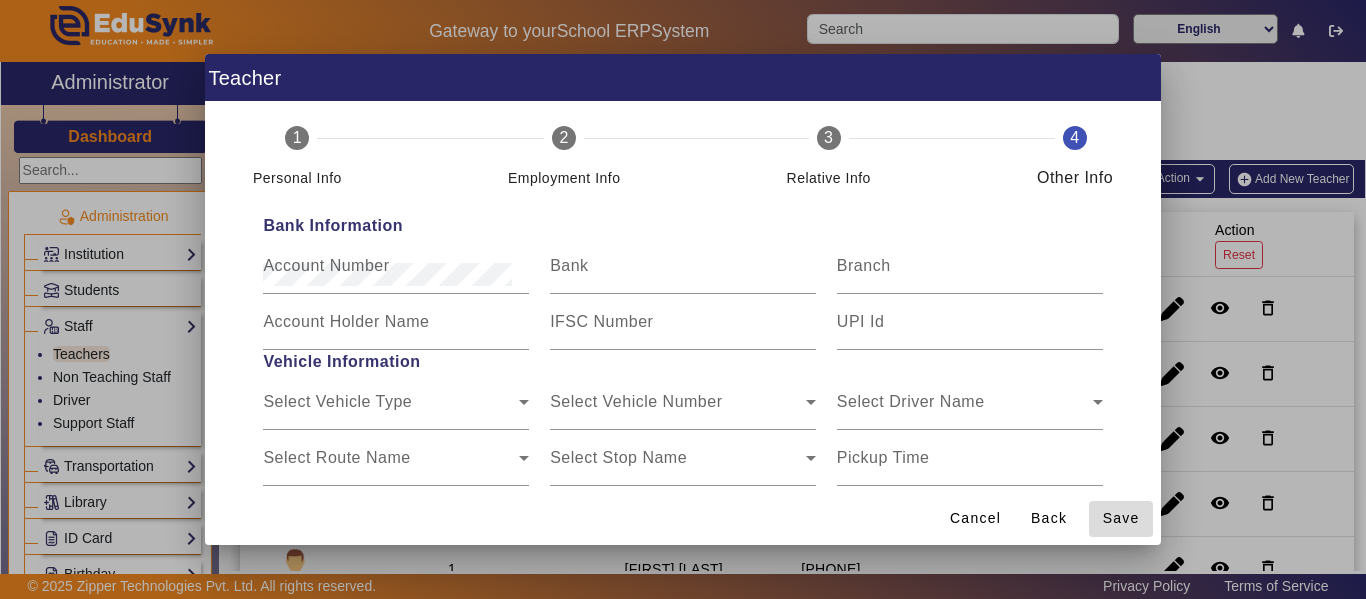 click on "Save" at bounding box center (1121, 518) 